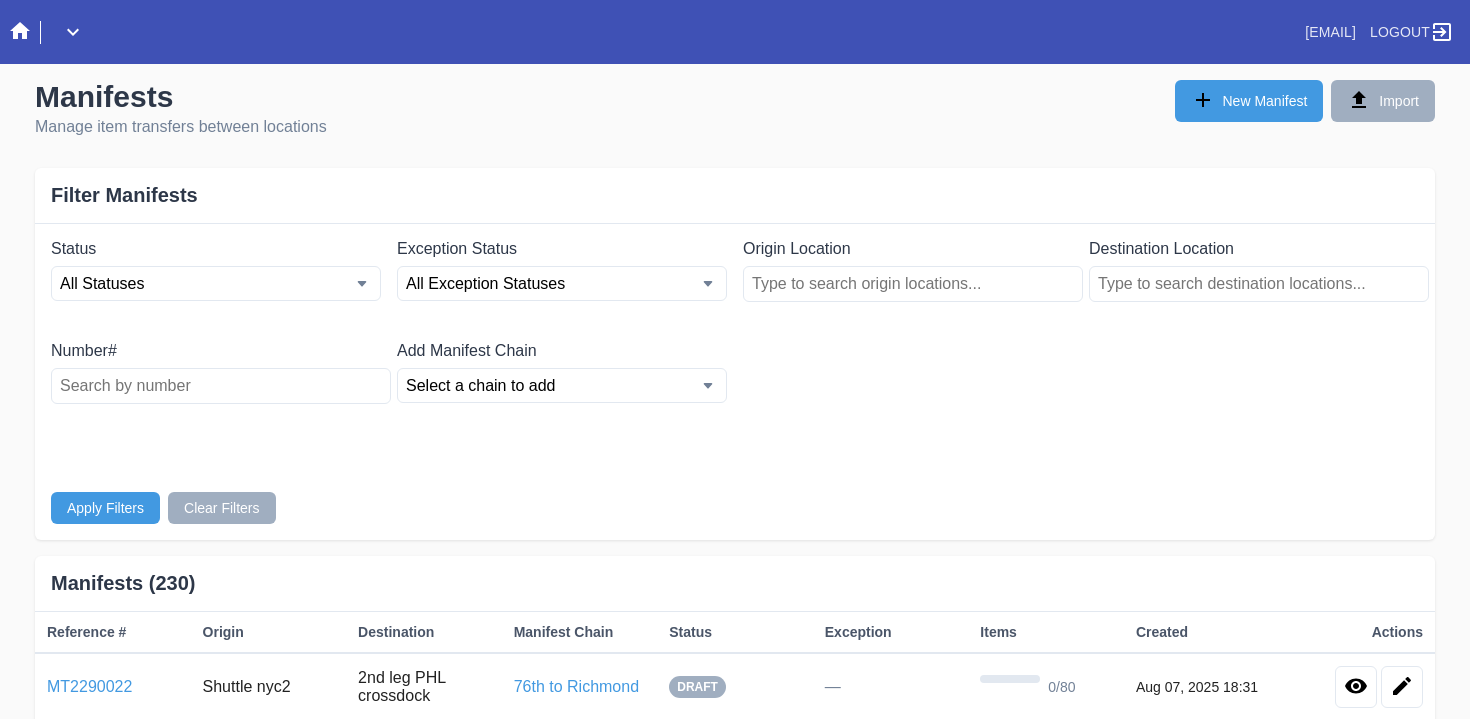scroll, scrollTop: 0, scrollLeft: 0, axis: both 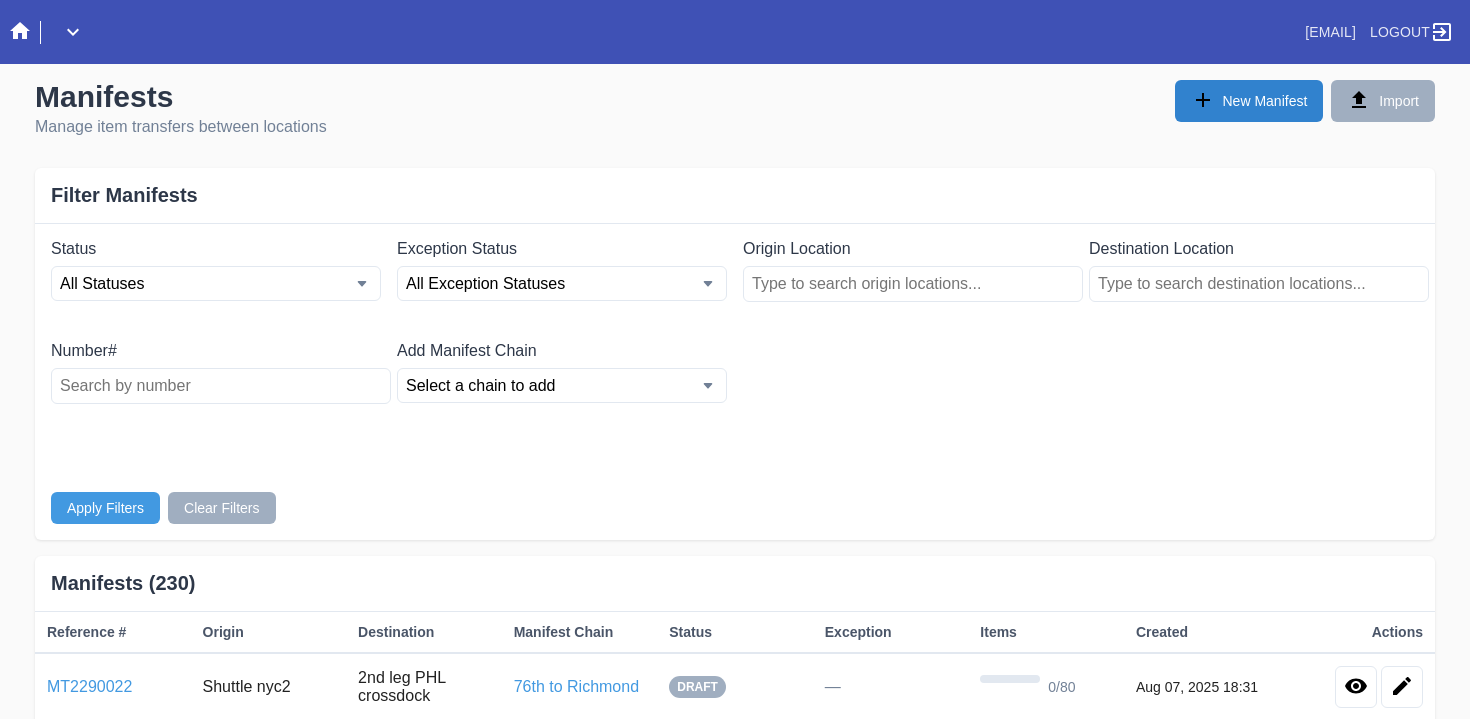 click on "New Manifest" at bounding box center (1249, 101) 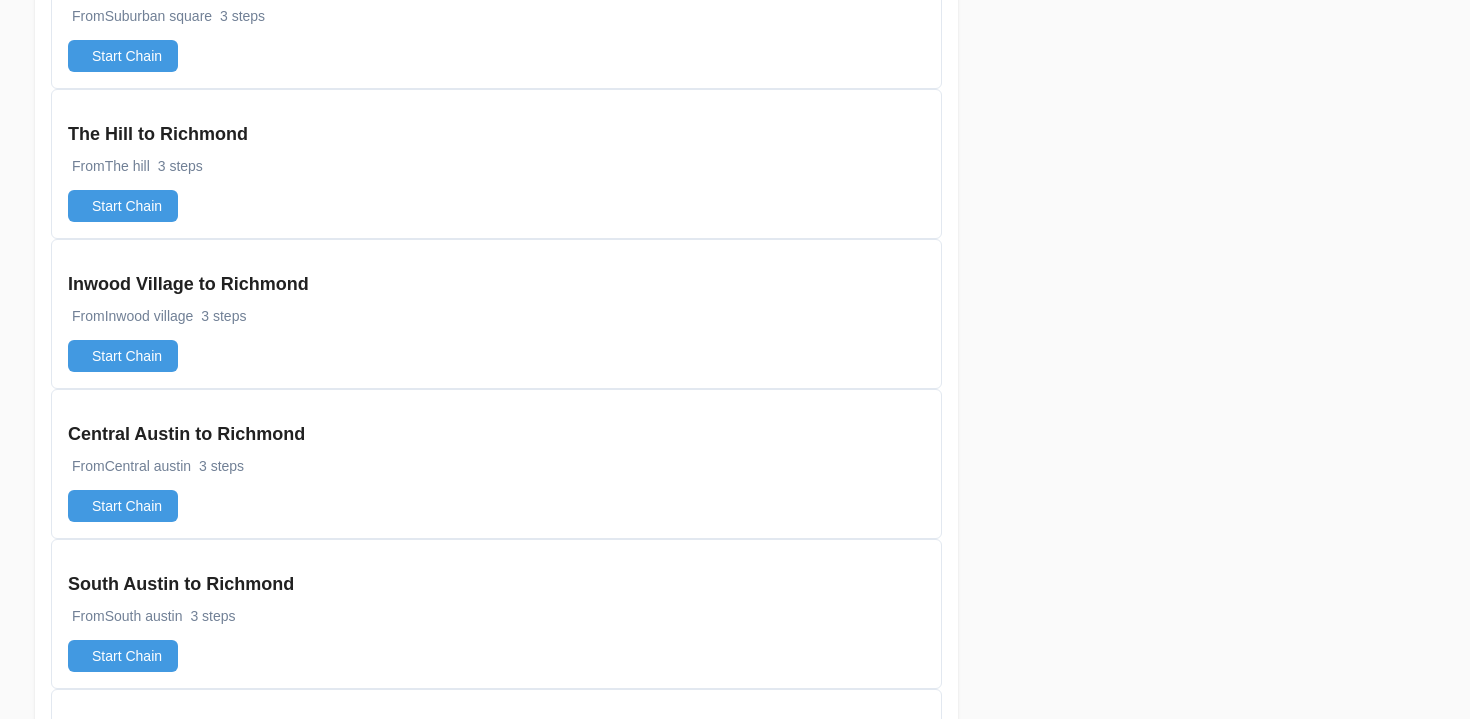 scroll, scrollTop: 1857, scrollLeft: 0, axis: vertical 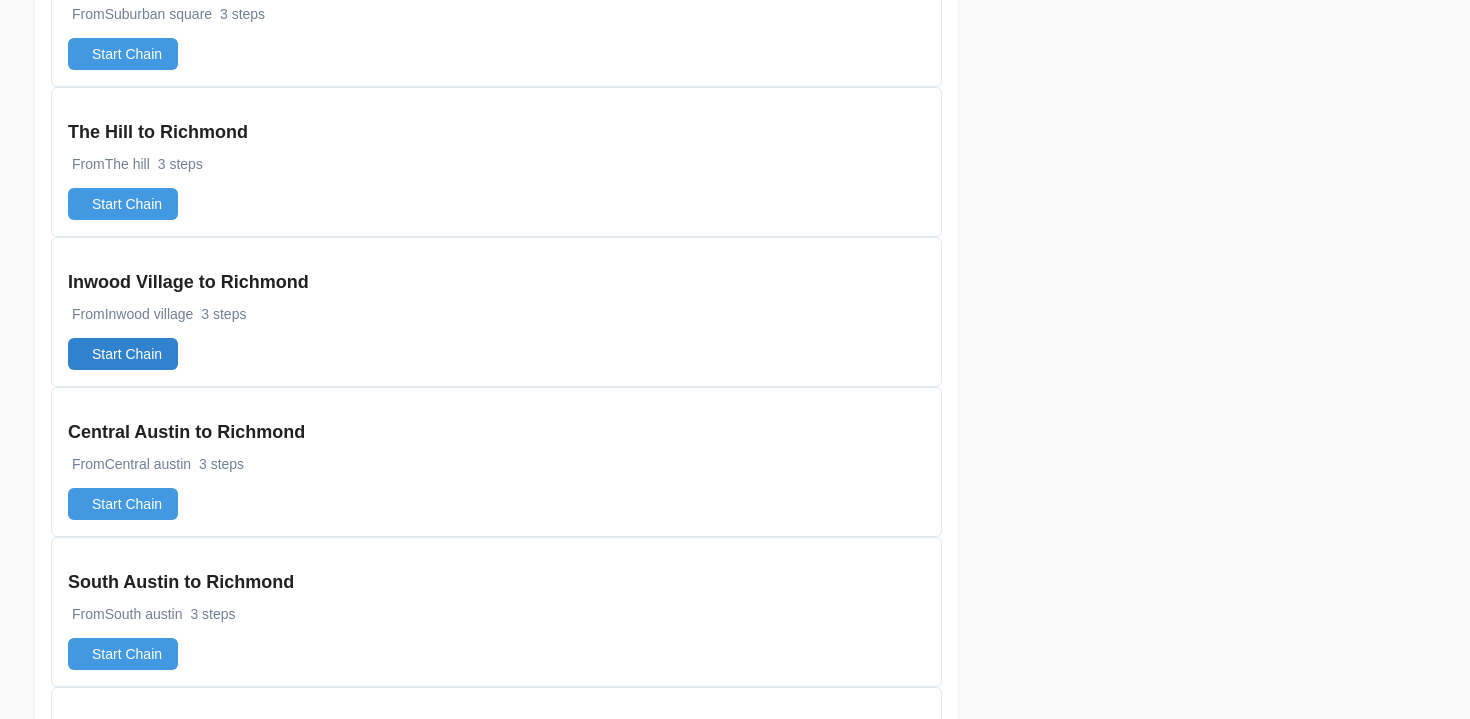 click on "Start Chain" at bounding box center (123, 354) 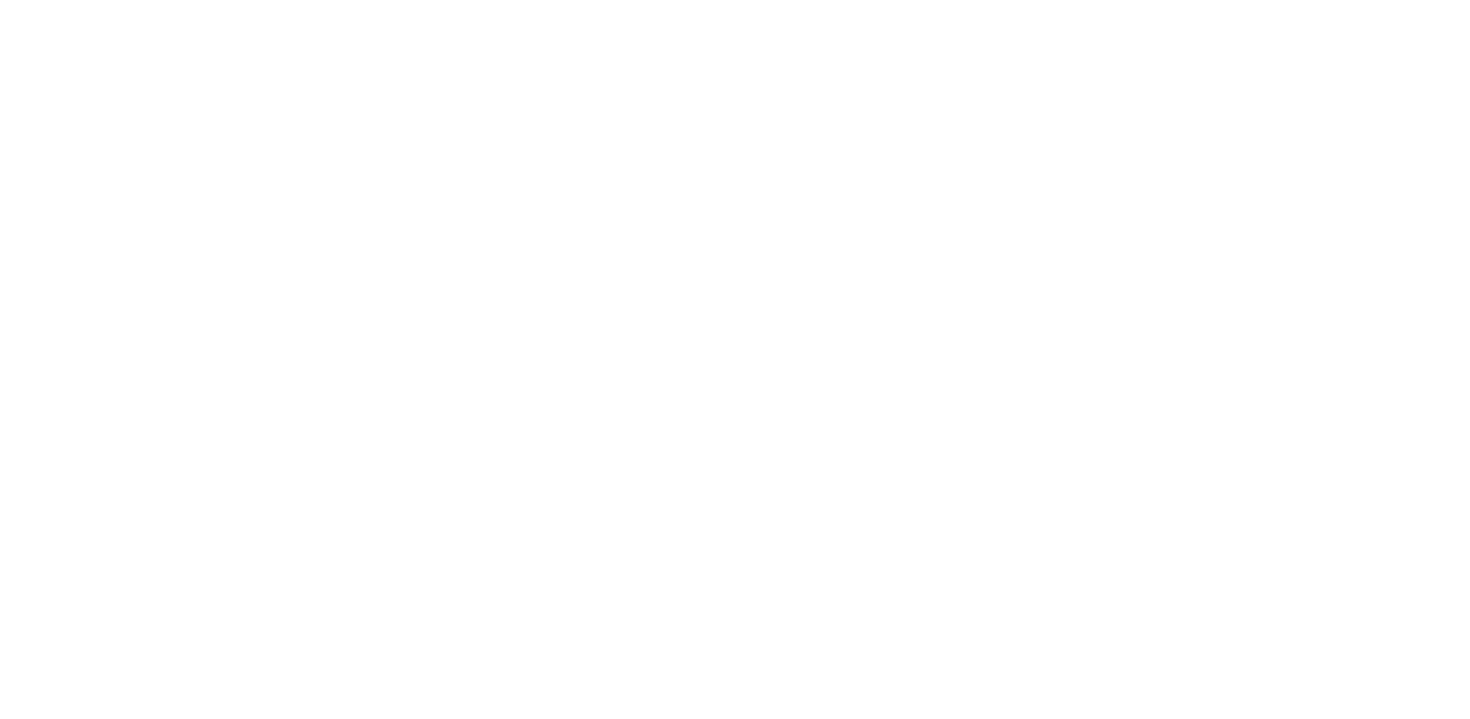 scroll, scrollTop: 0, scrollLeft: 0, axis: both 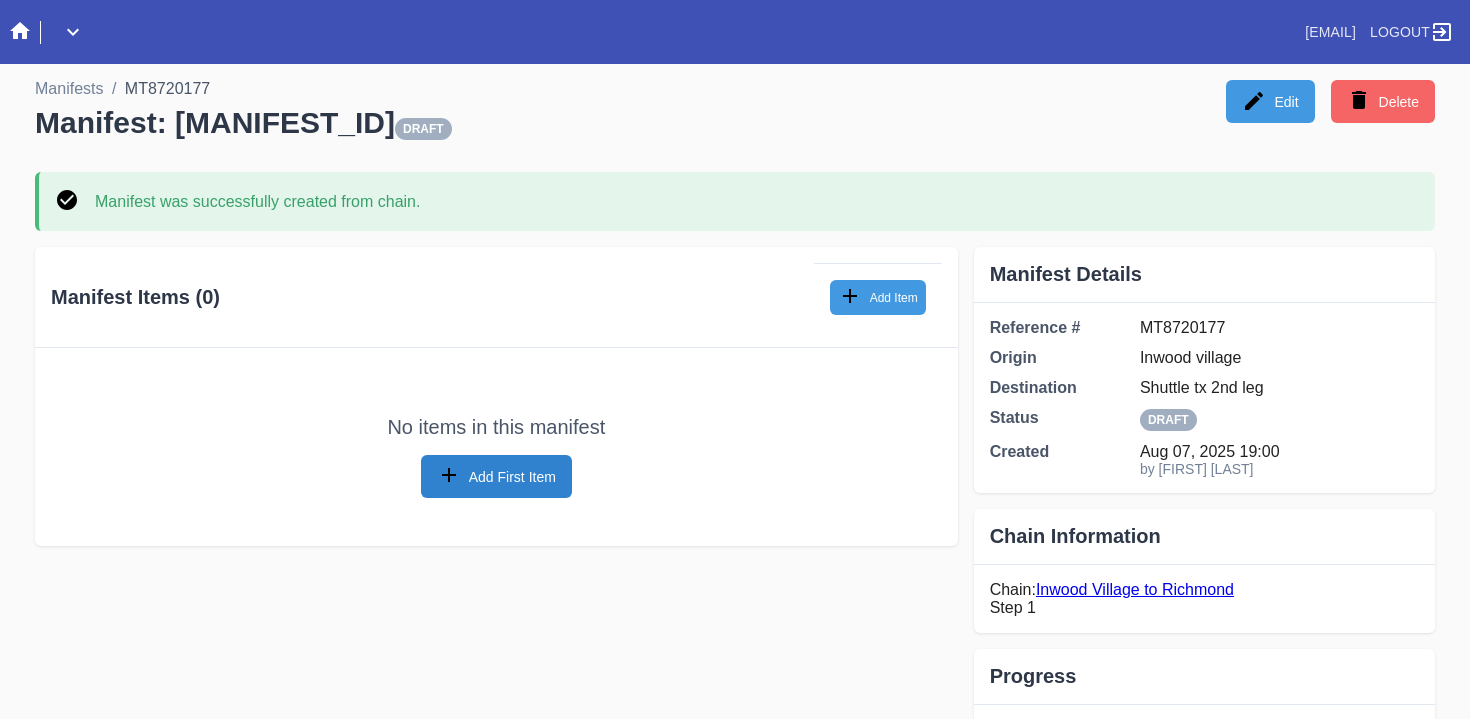 click on "Add First Item" at bounding box center (496, 476) 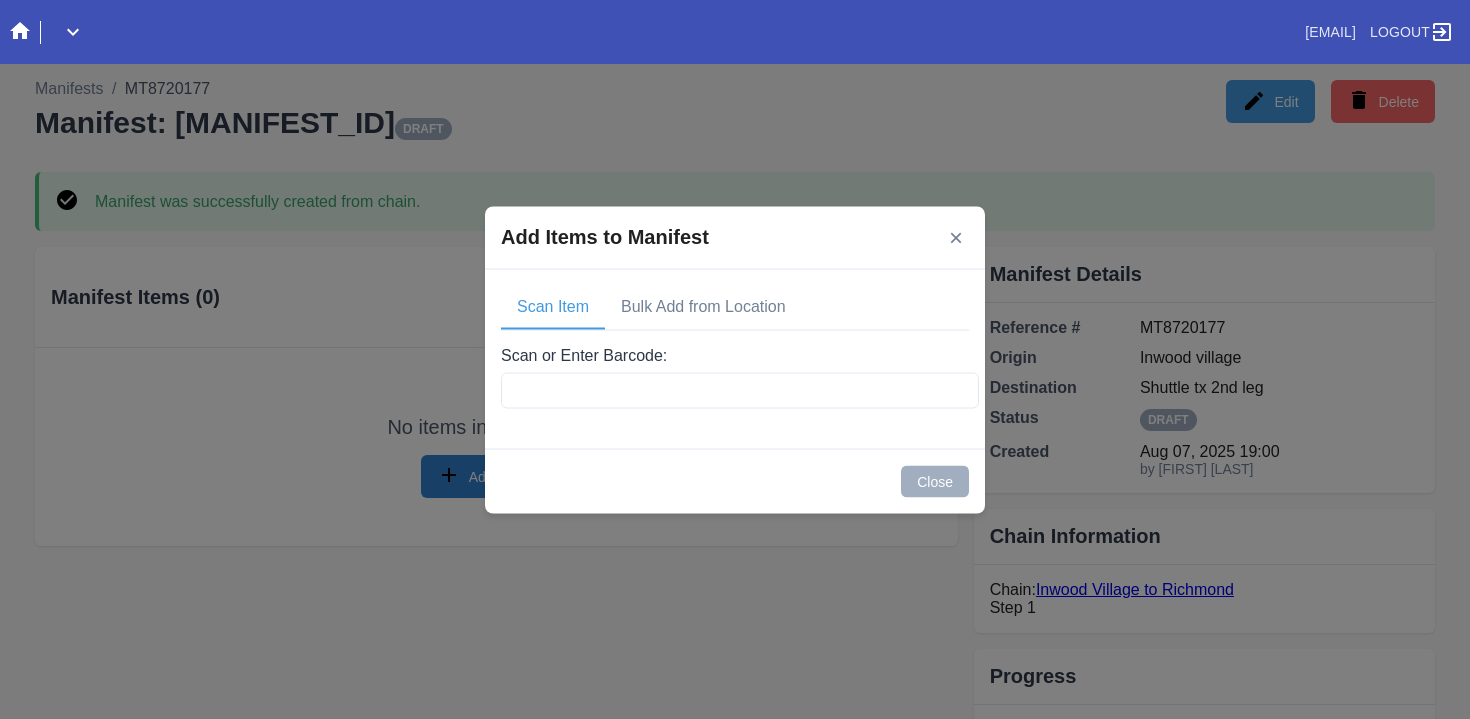 type 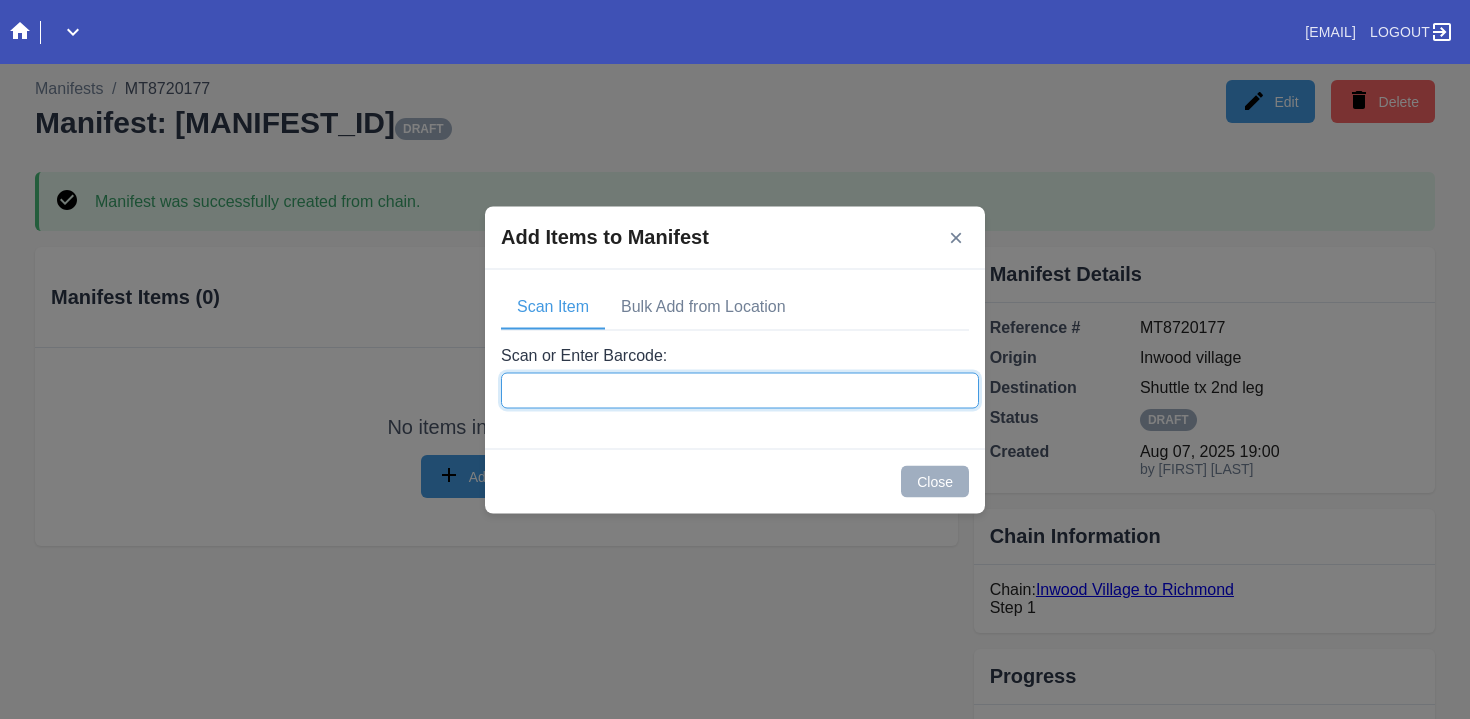 click on "Scan or Enter Barcode:" at bounding box center [740, 390] 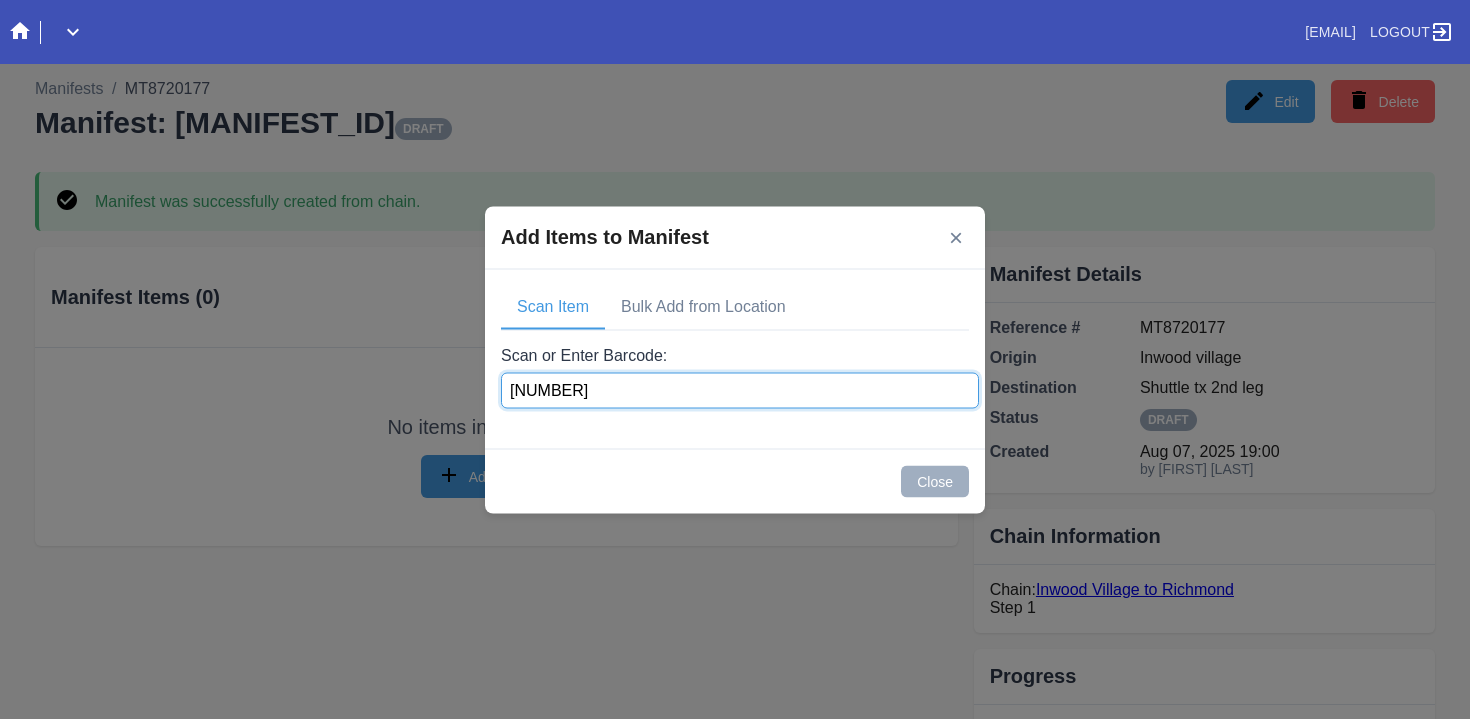 type on "[NUMBER]" 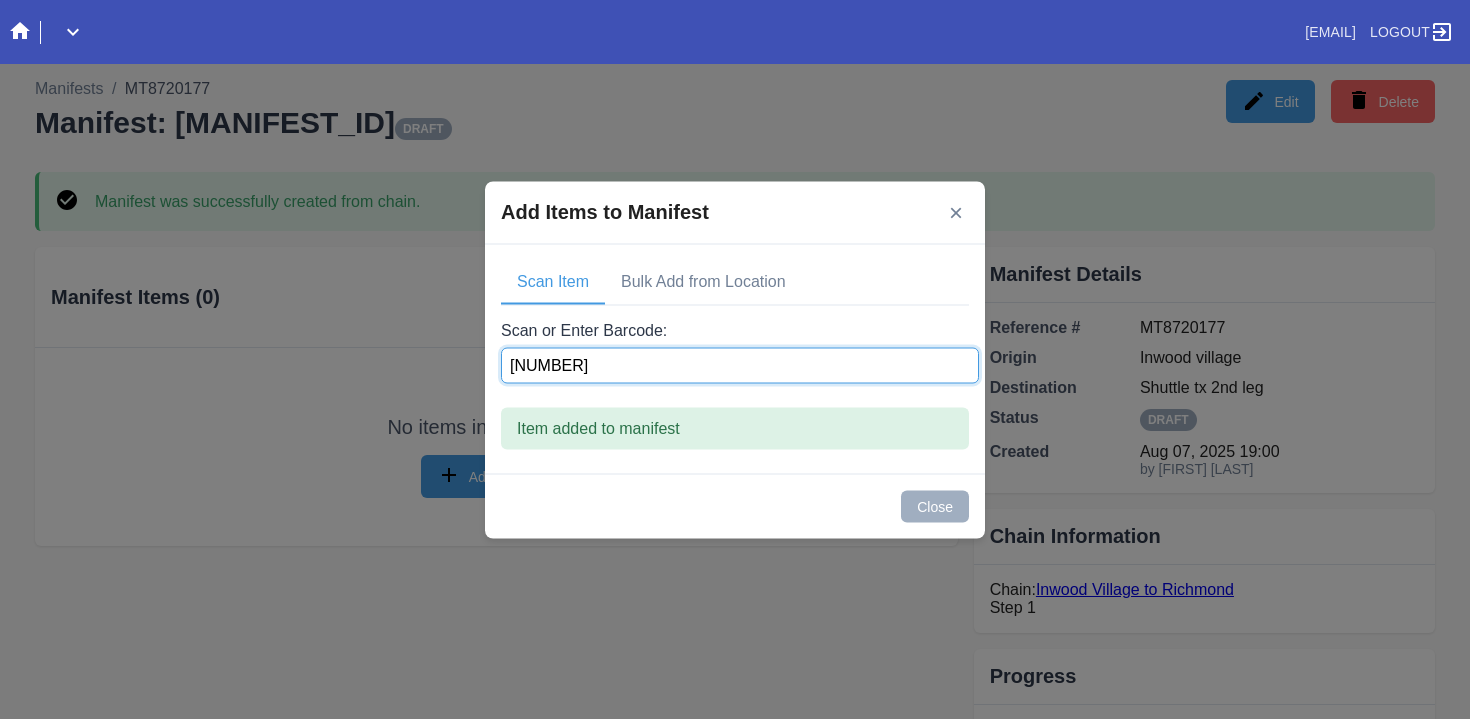 type on "W981722061992669" 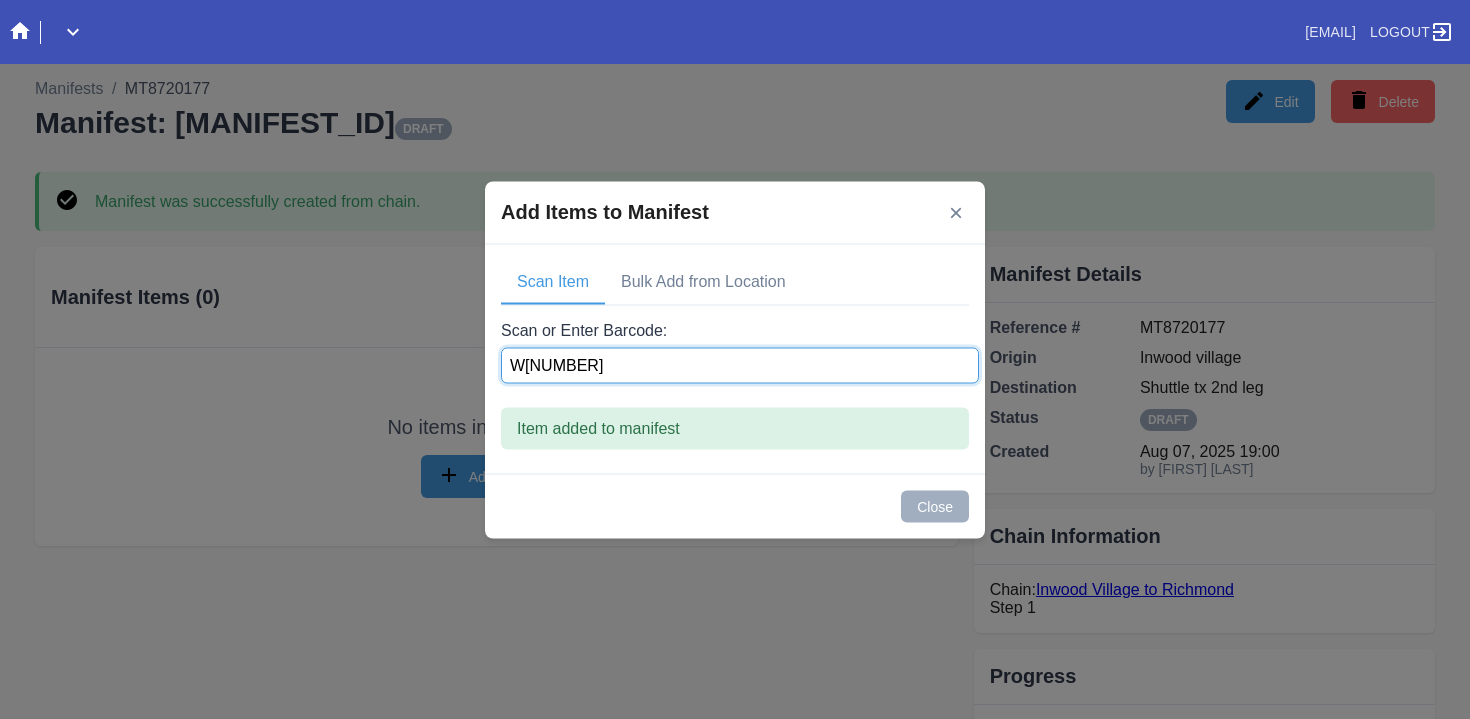 type on "W362028031910294" 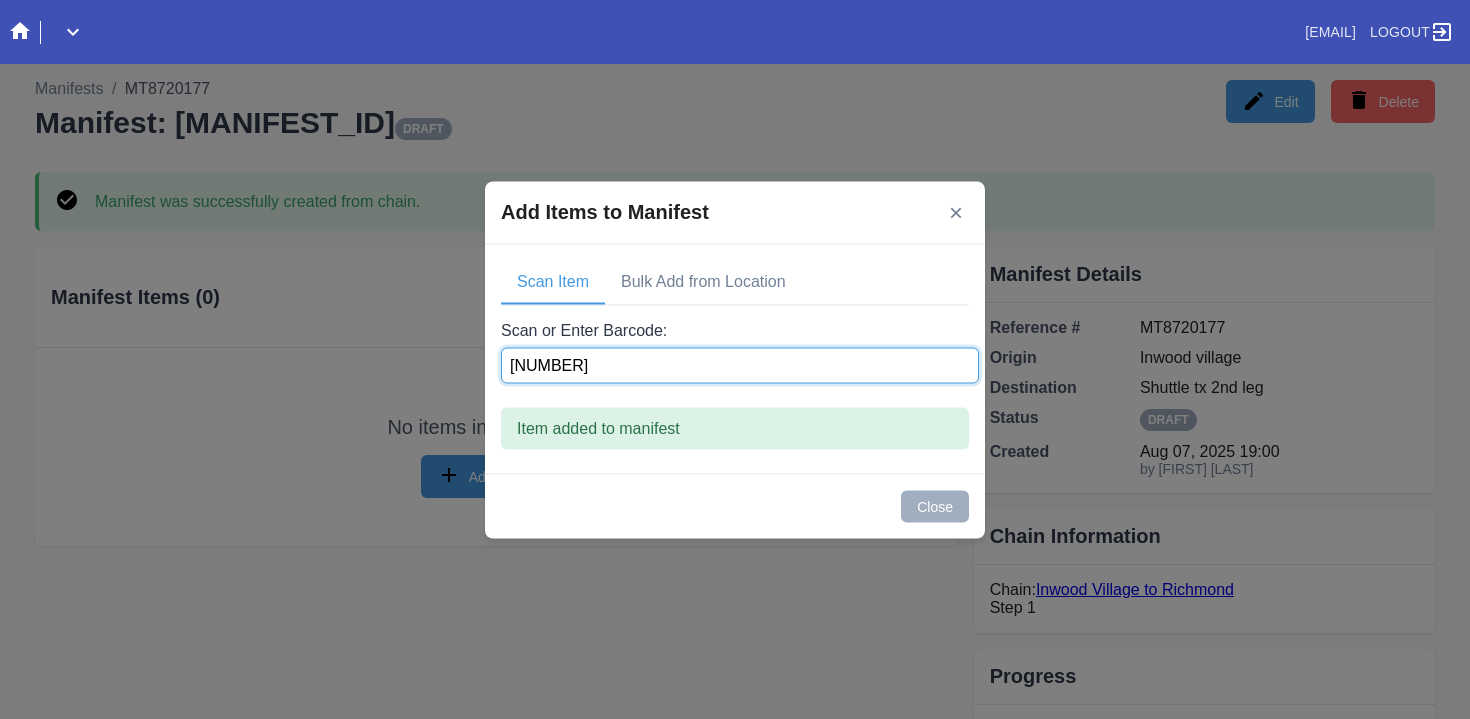 type on "W789691887193441" 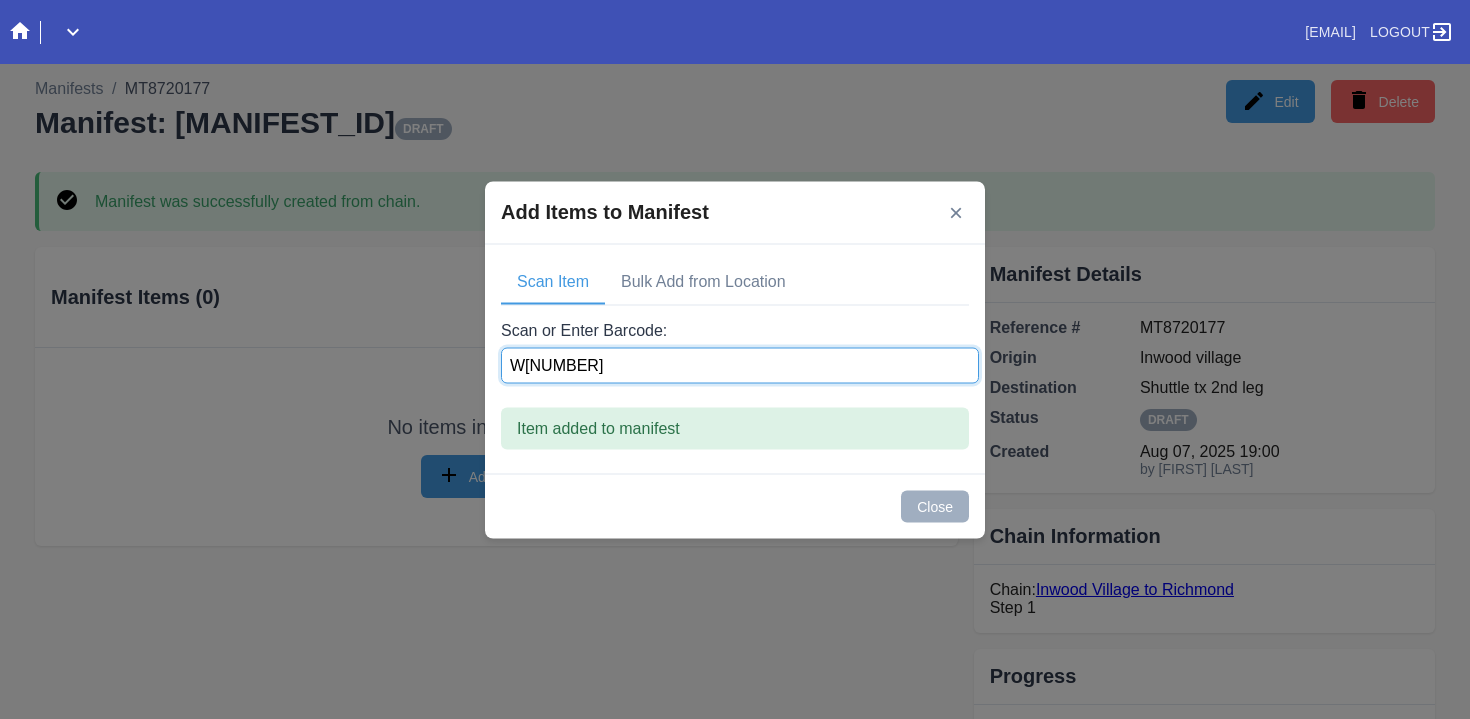 type on "W232115024995158" 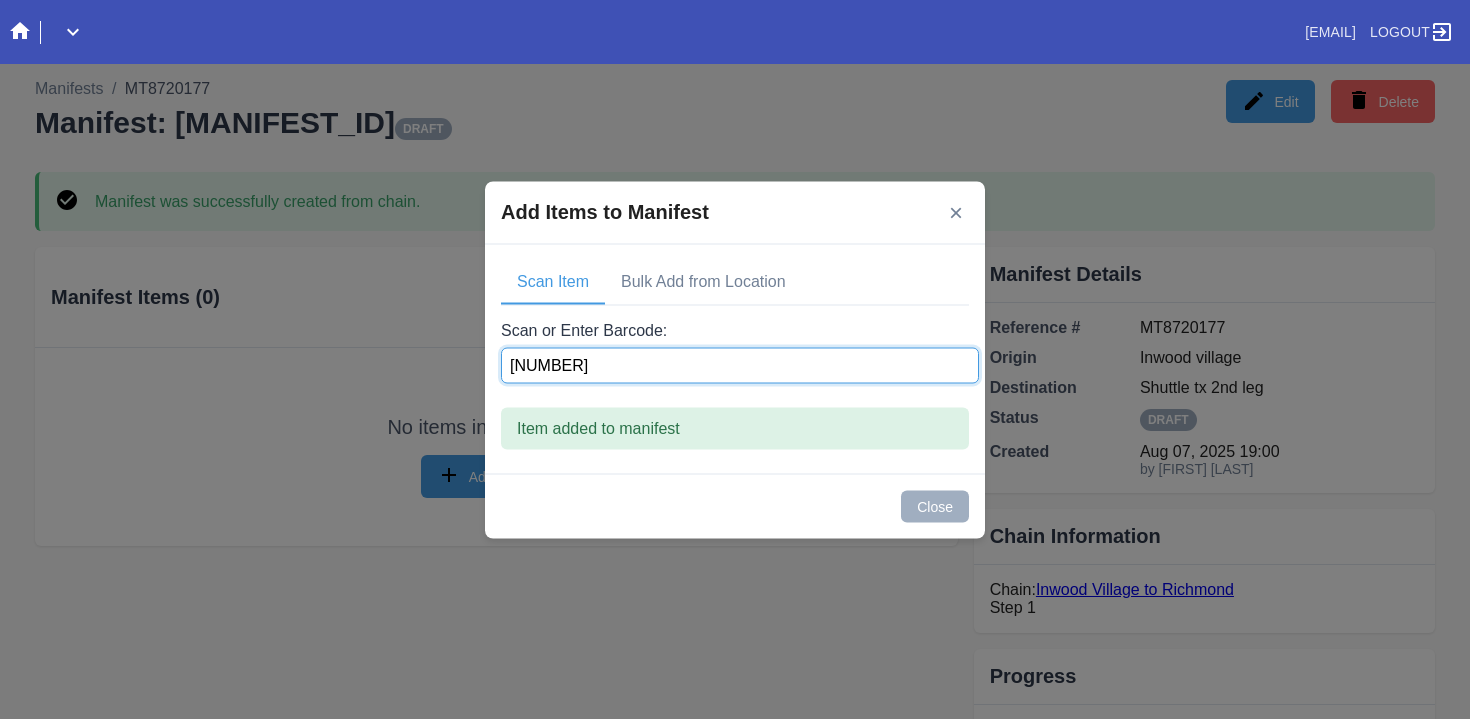 type on "W216006255960877" 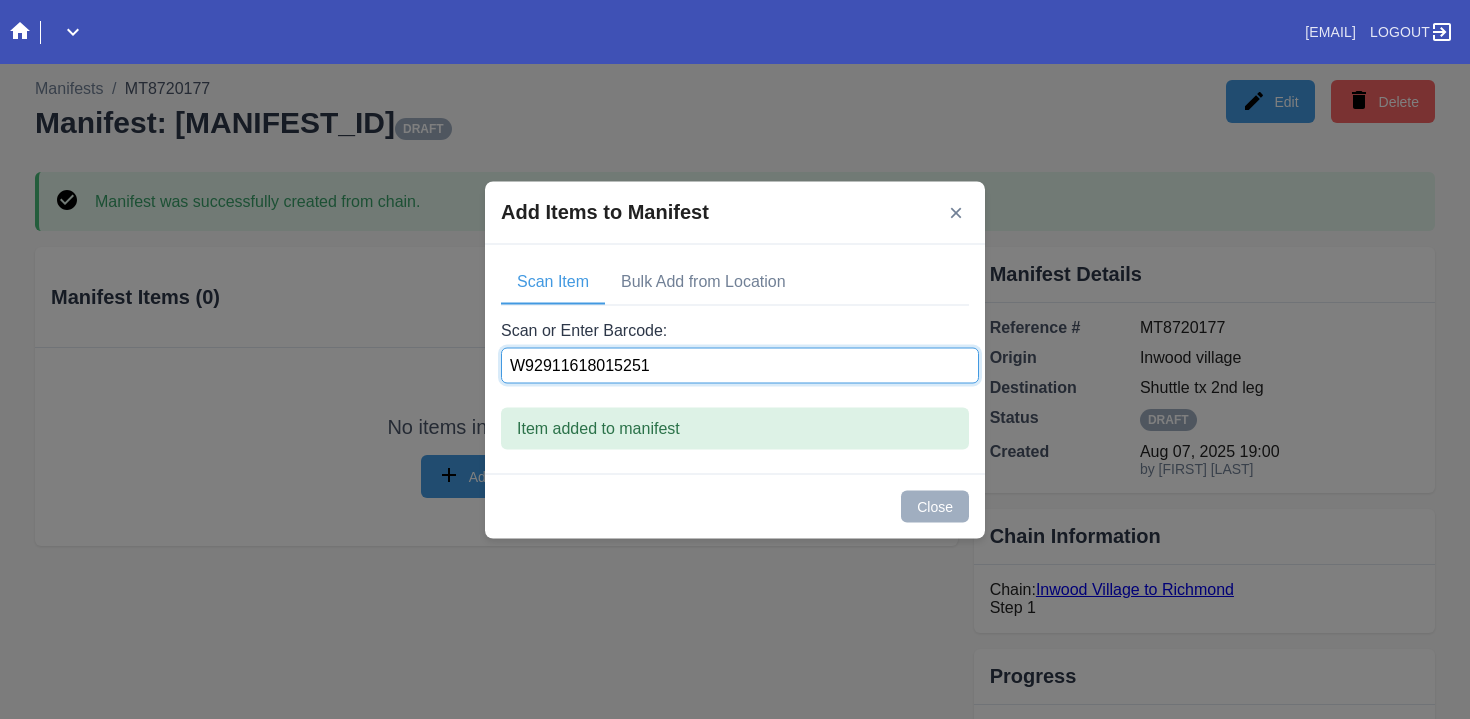 type on "W929116180152514" 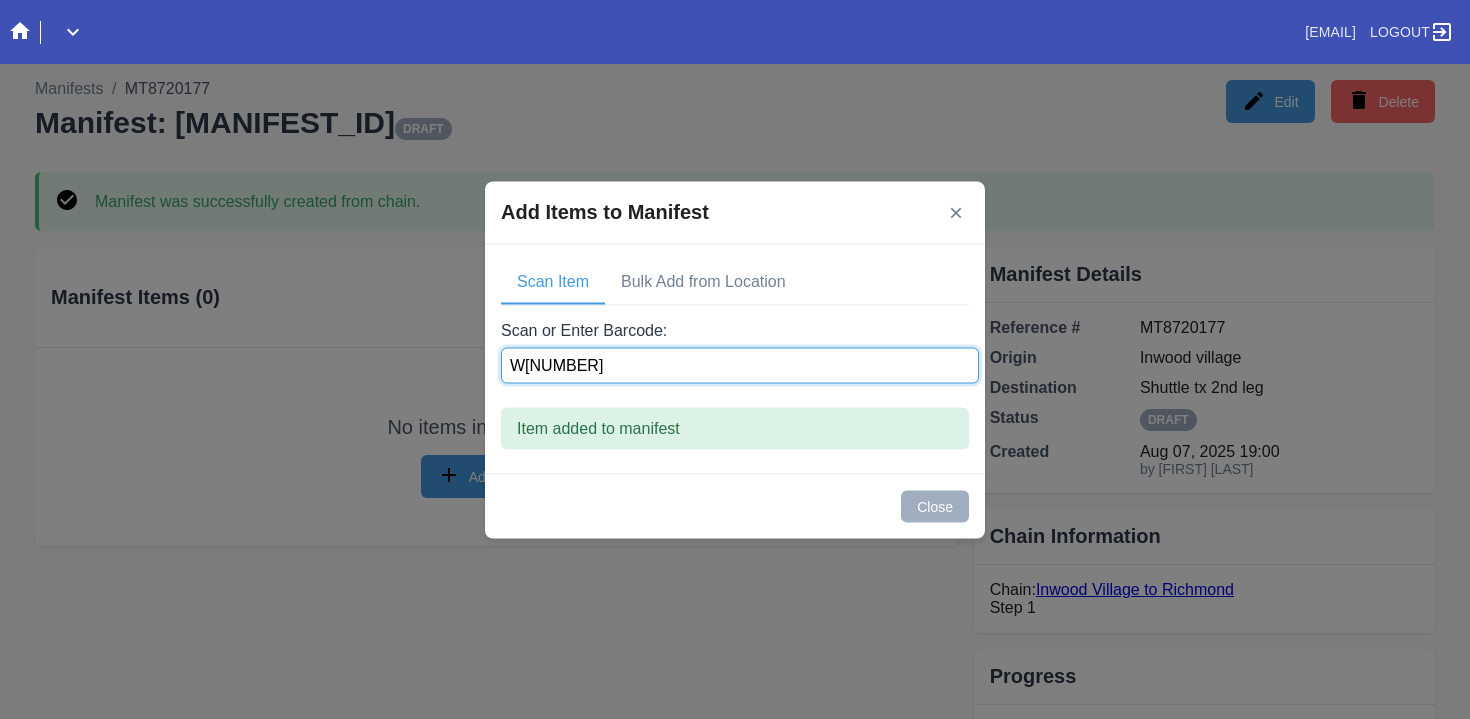 type on "W[NUMBER]" 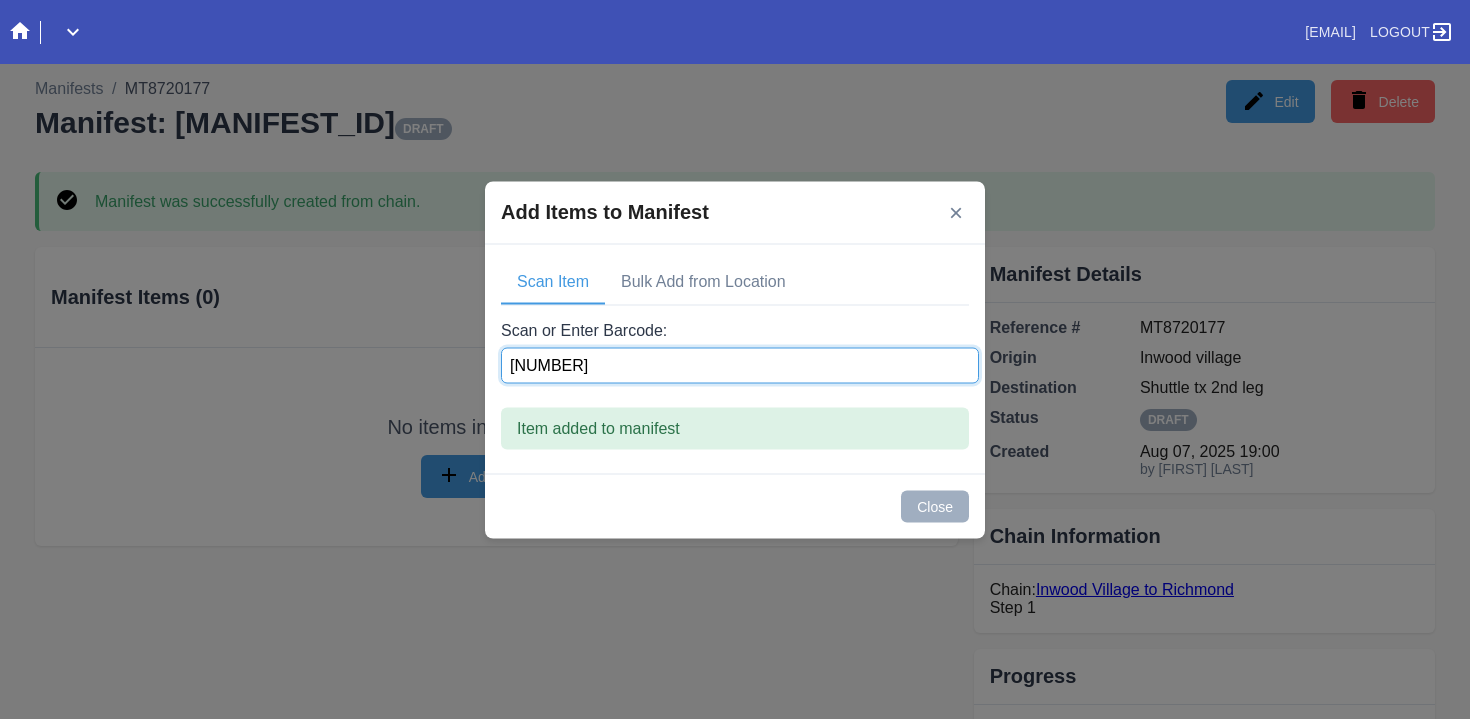 type on "[NUMBER]" 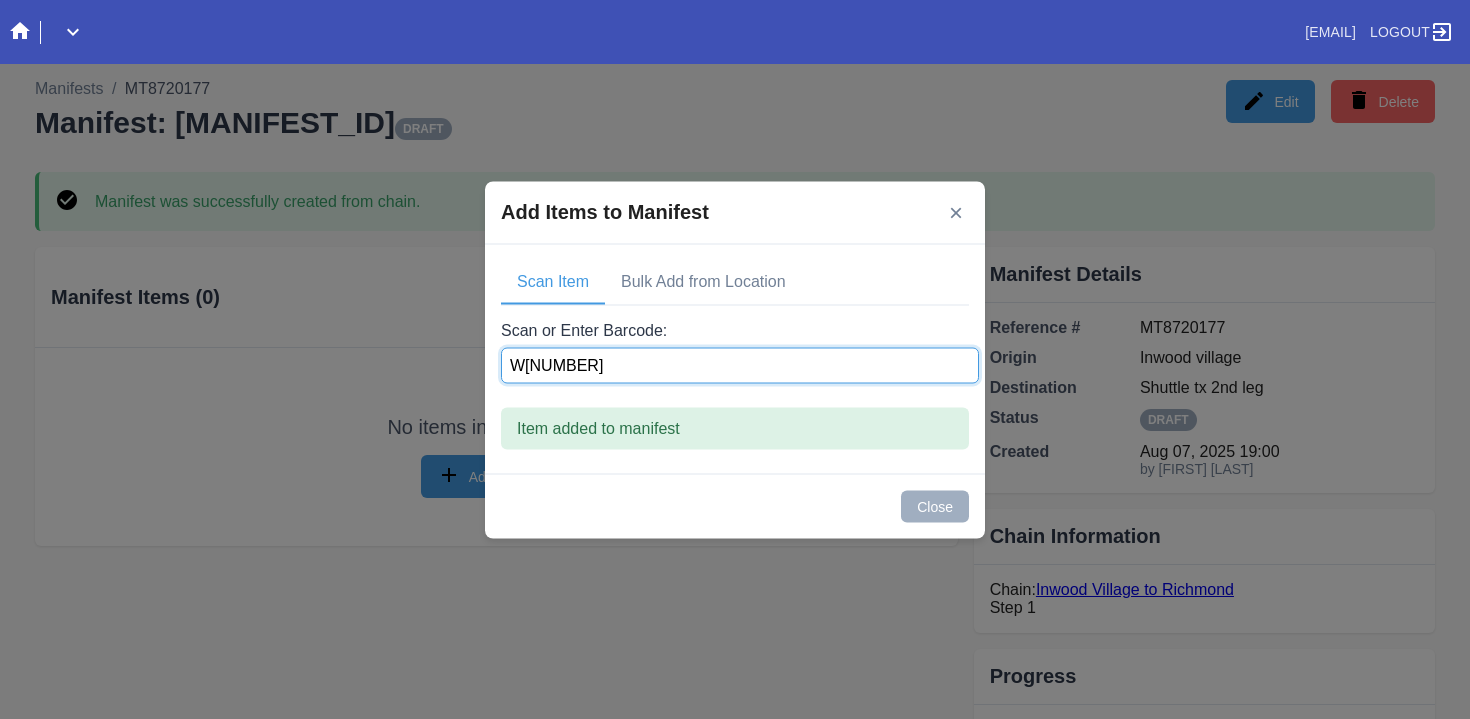 type on "[NUMBER]" 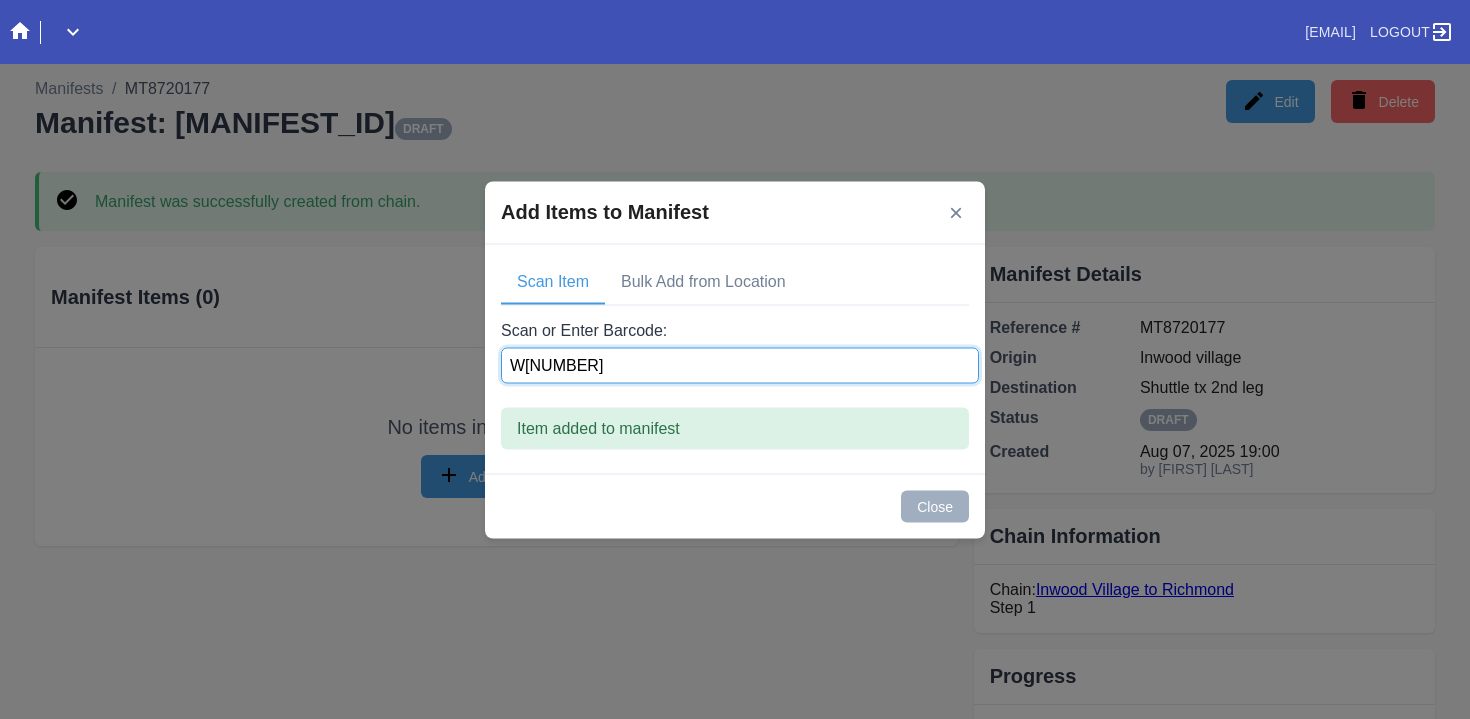 type on "[NUMBER]" 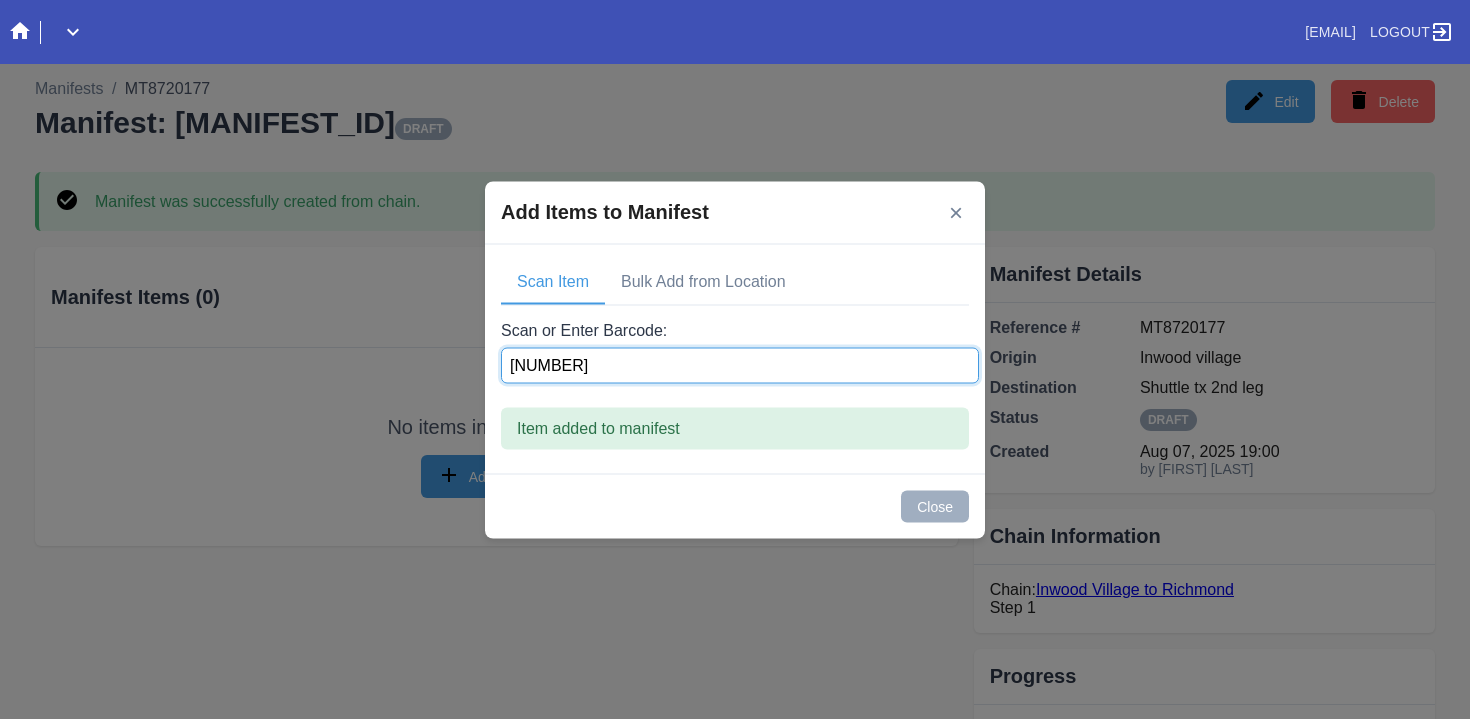 type on "[NUMBER]" 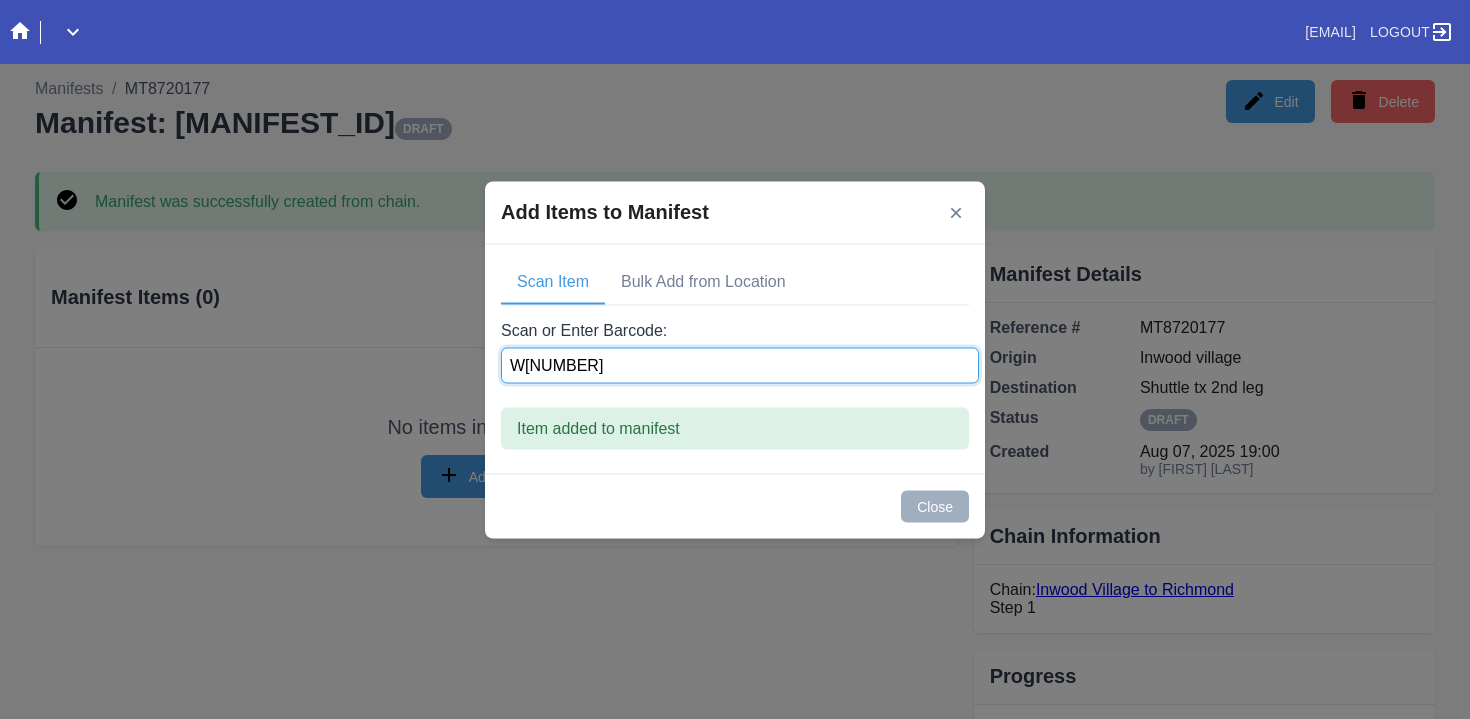 type on "[NUMBER]" 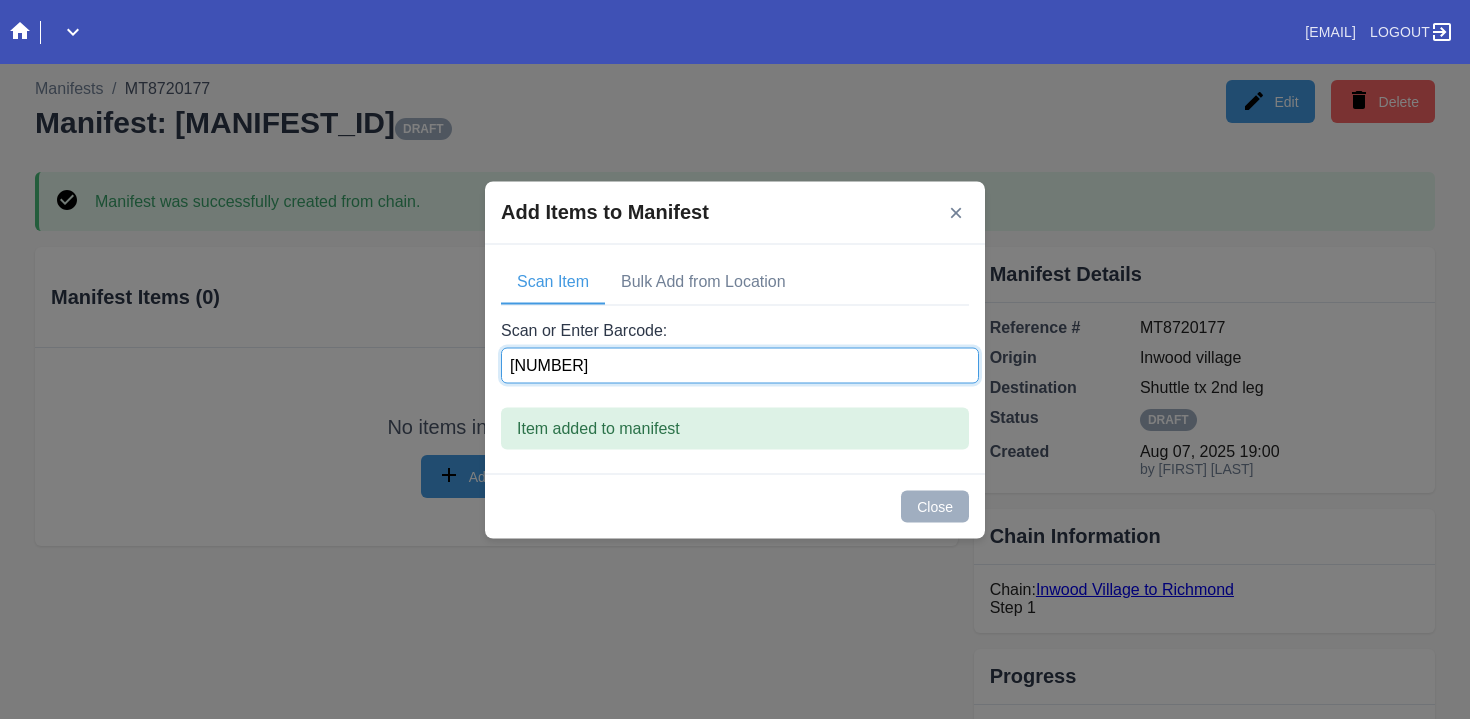 type on "W[NUMBER]" 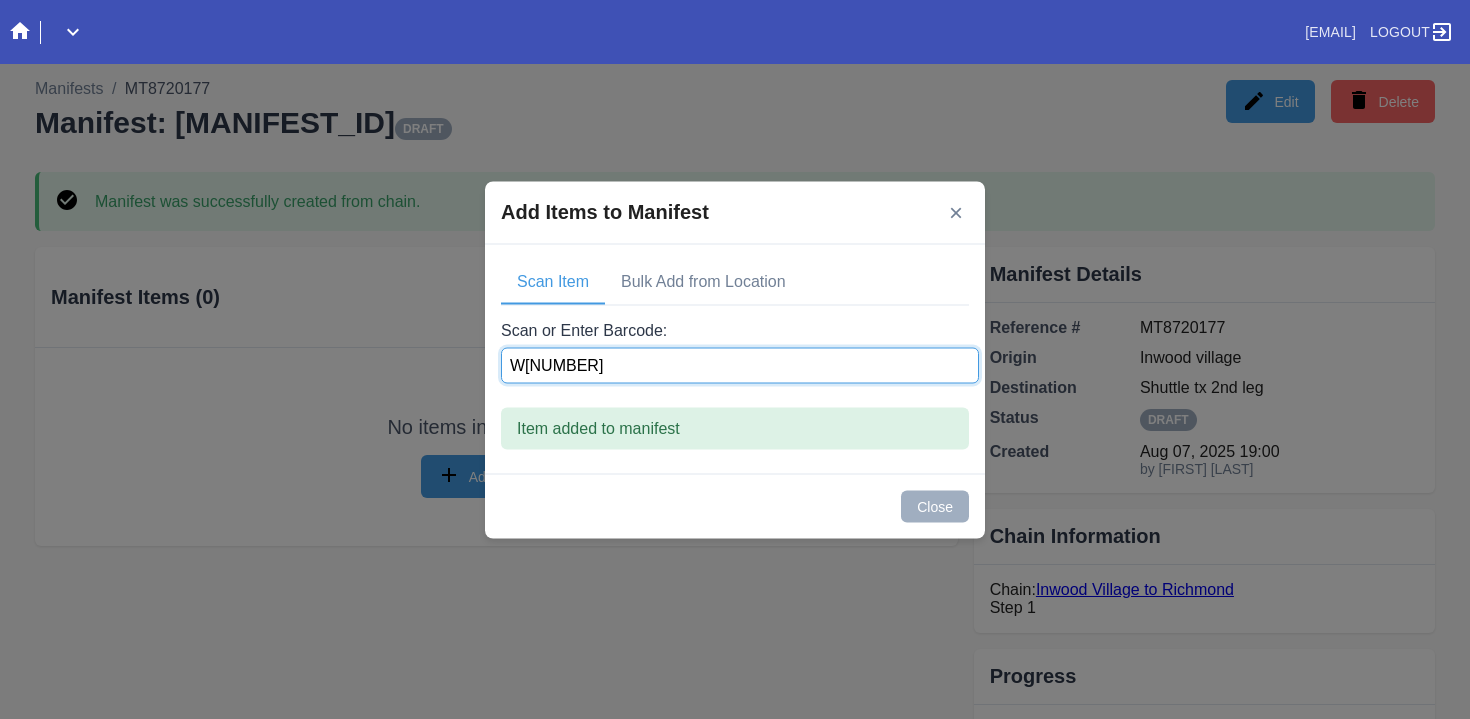 type on "W751537403062093" 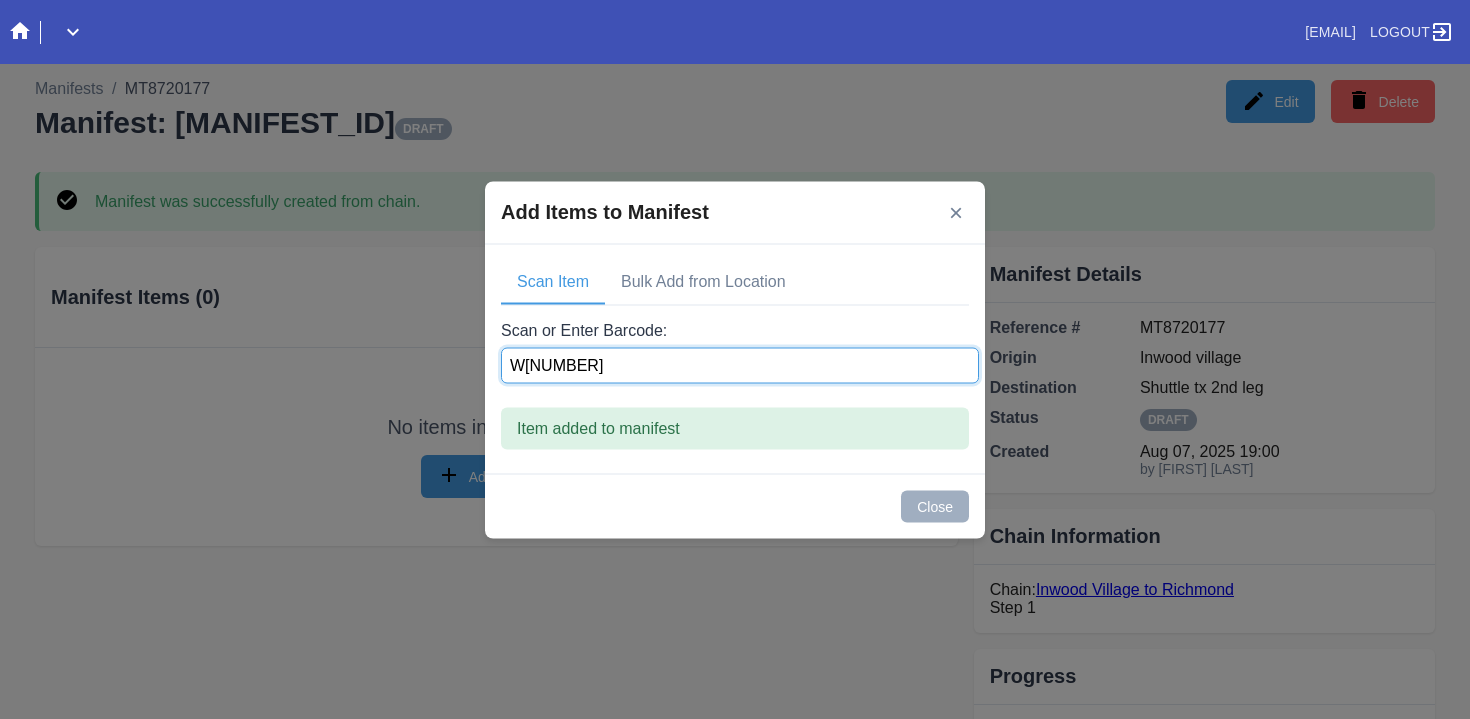 type on "W994140988650750" 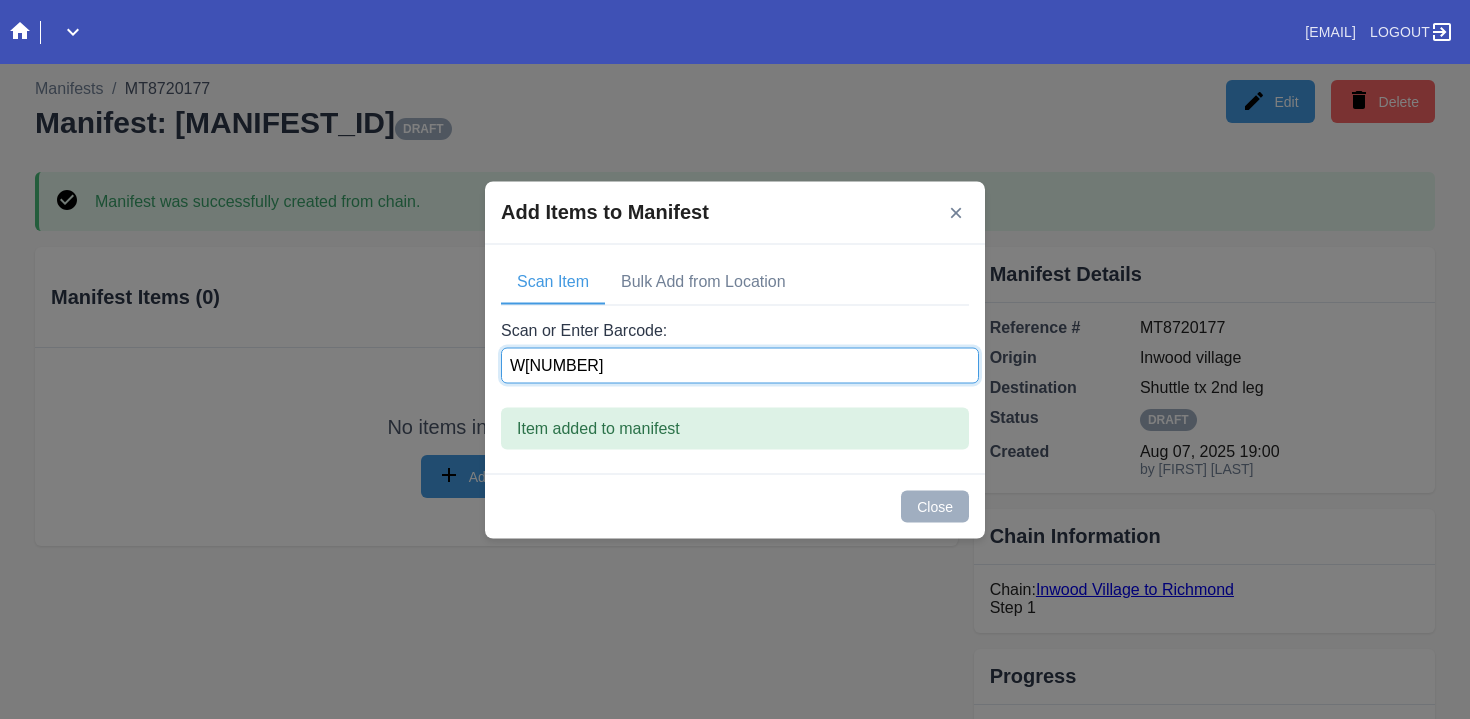type on "W422229959675492" 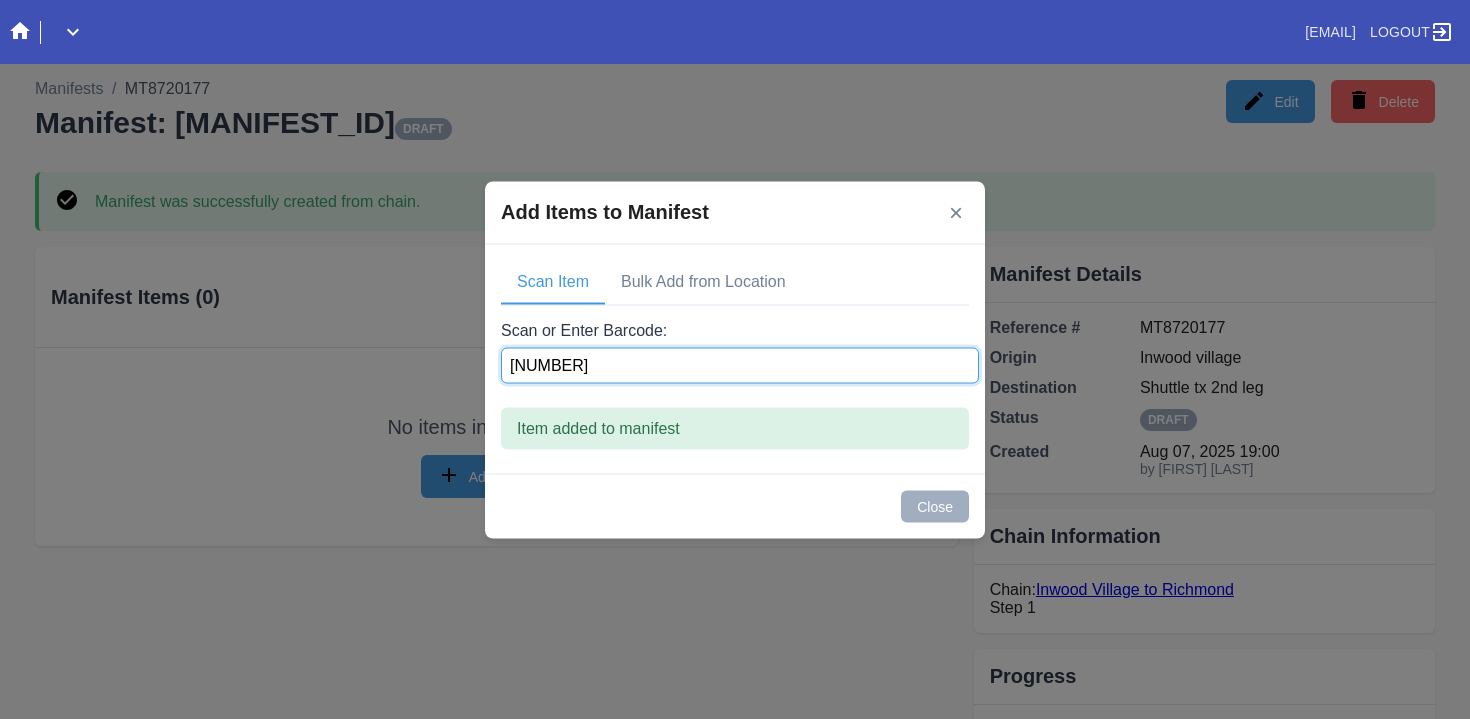 type on "W[NUMBER]" 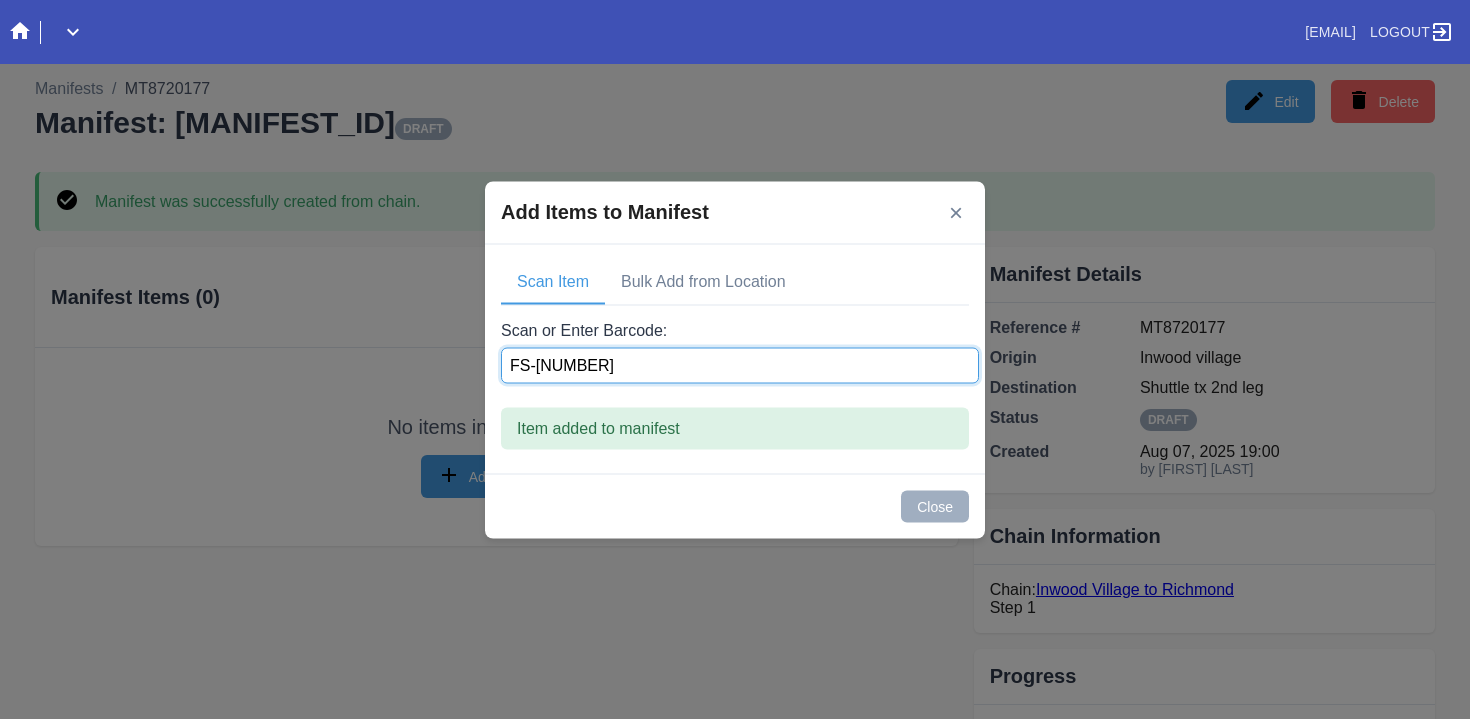 type on "FS-[NUMBER]" 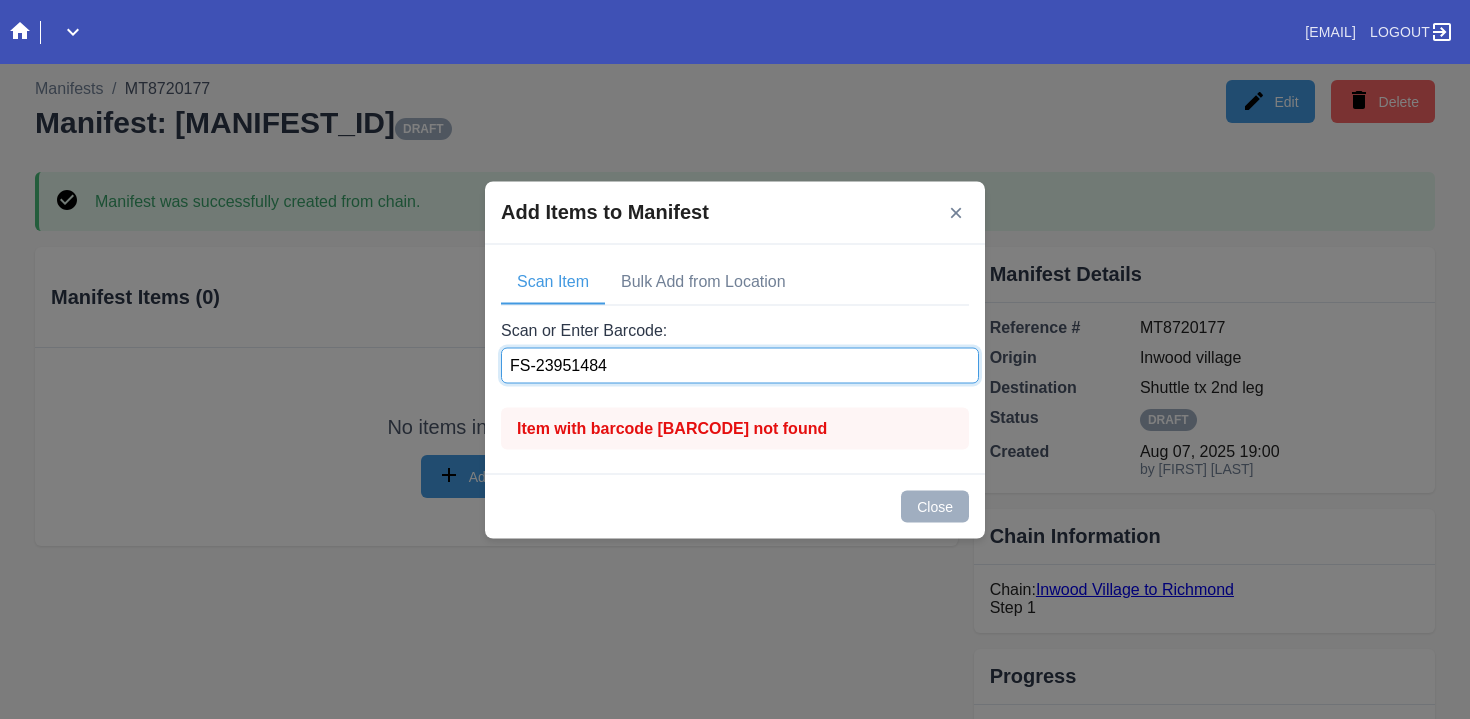 type on "FS-239514847" 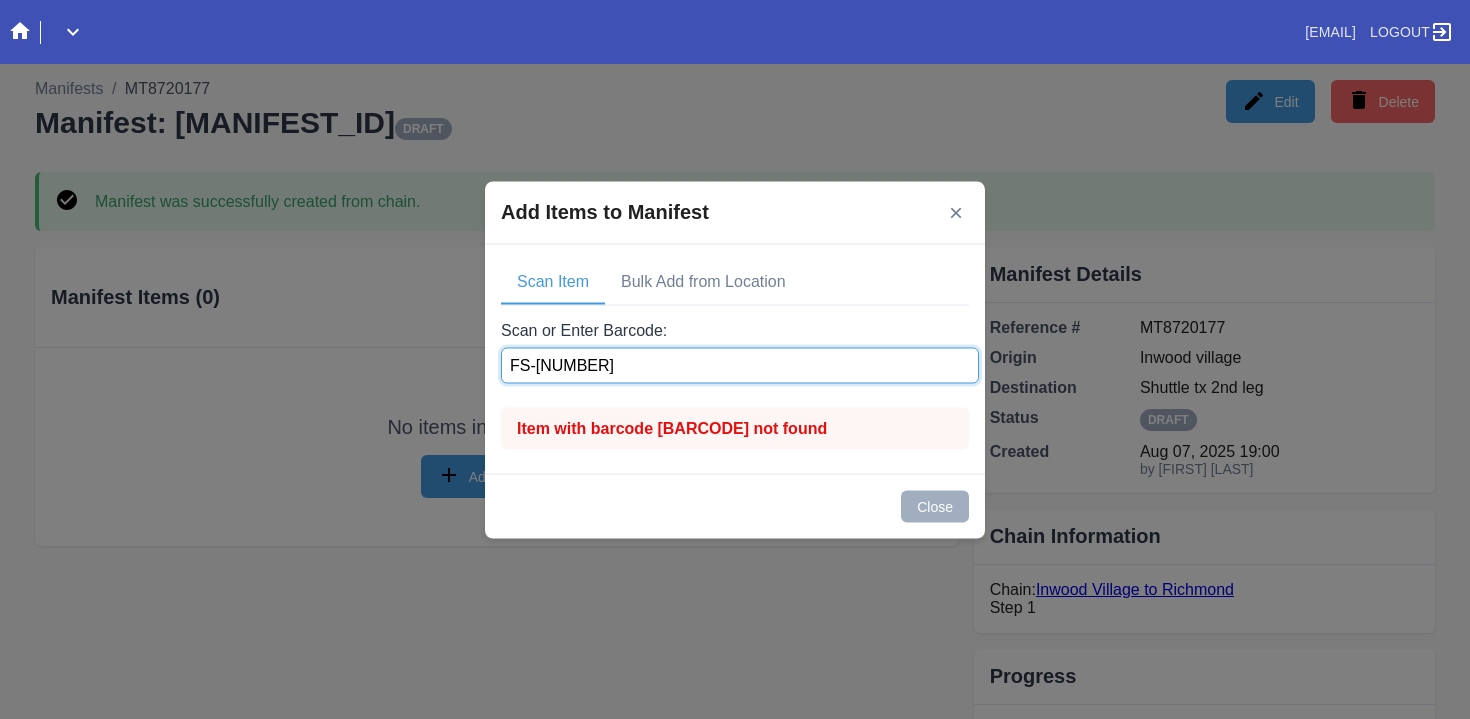 type on "FS-584351739" 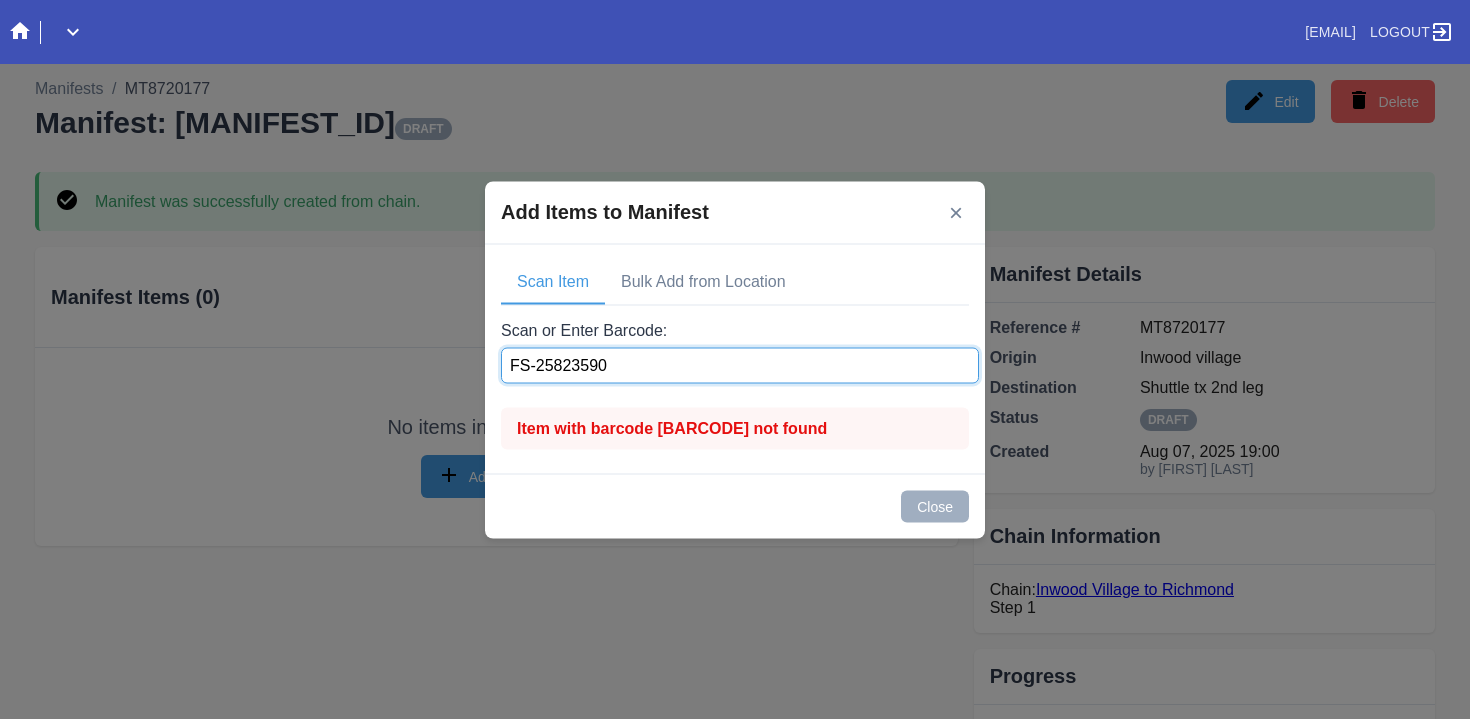 type on "FS-258235907" 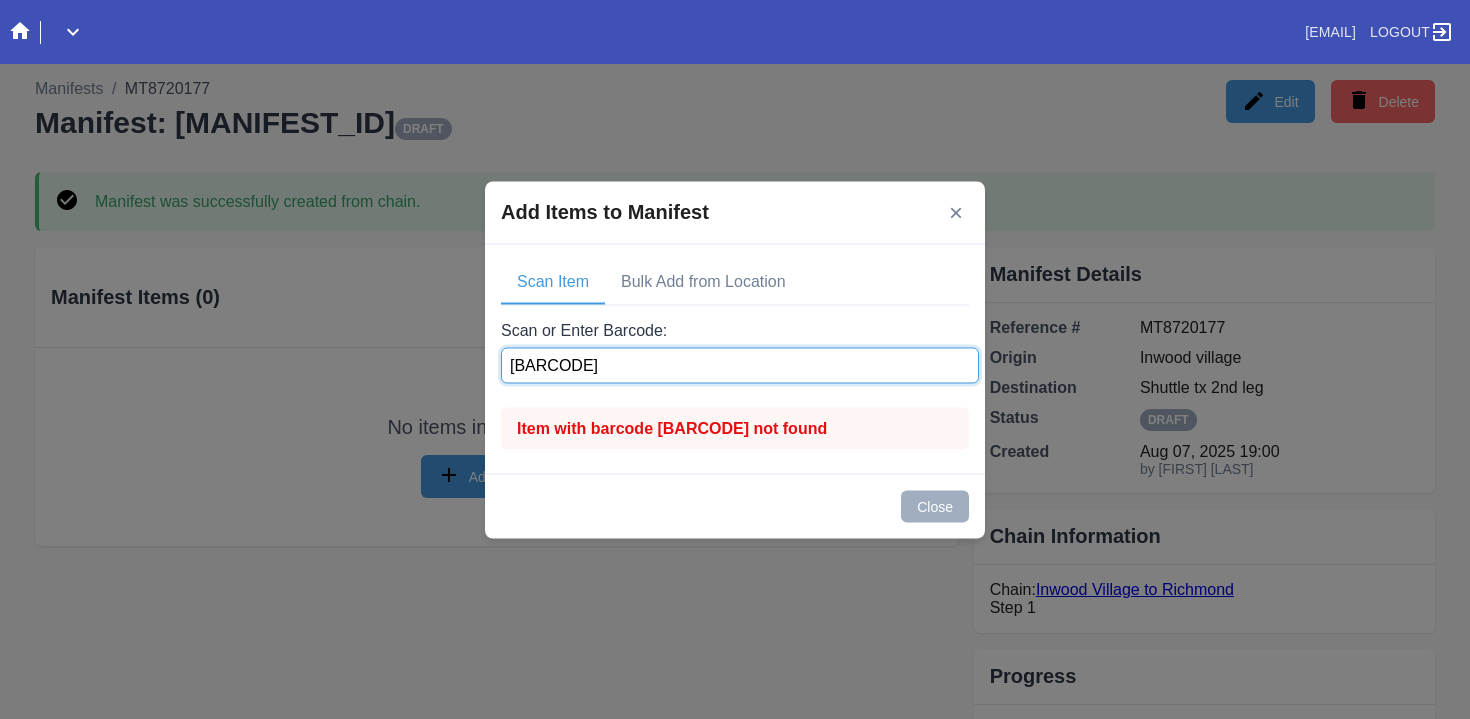 type on "FS-418605631" 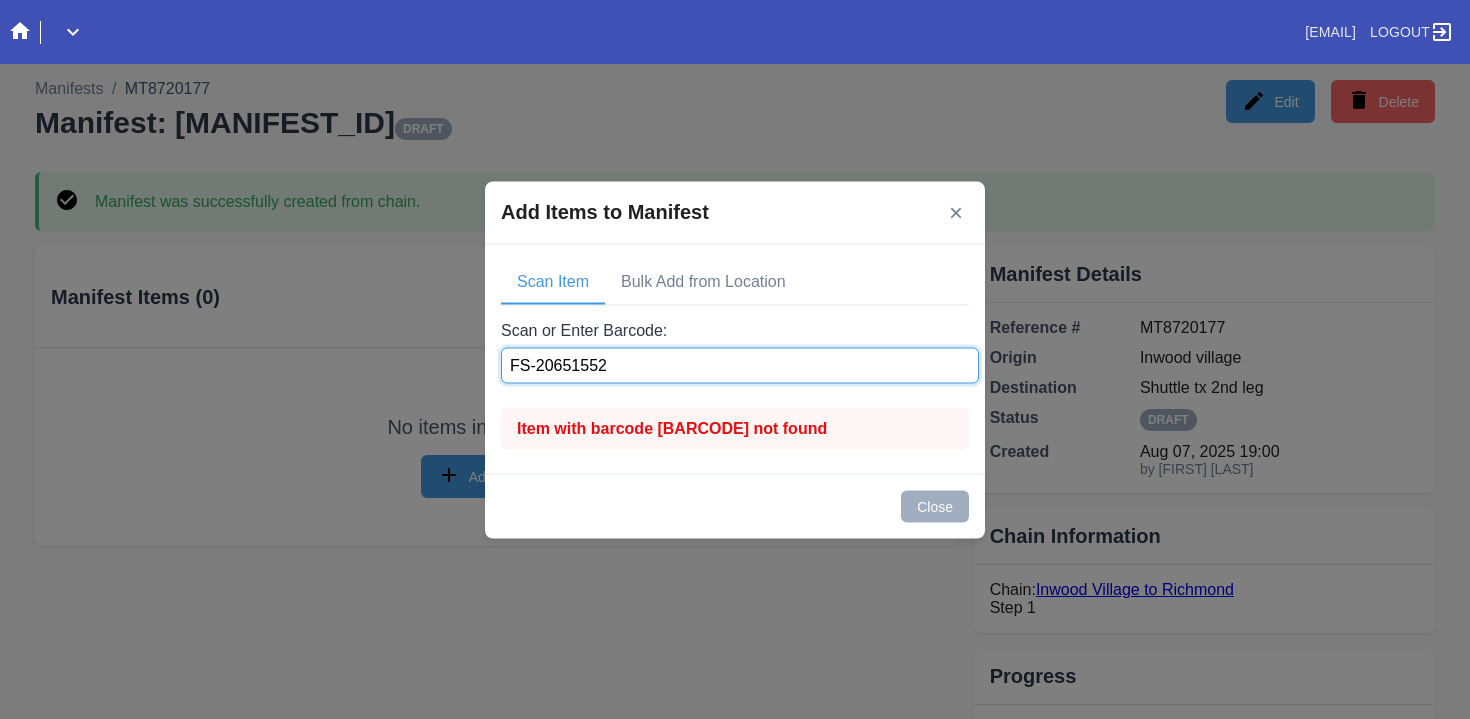 type on "FS-206515520" 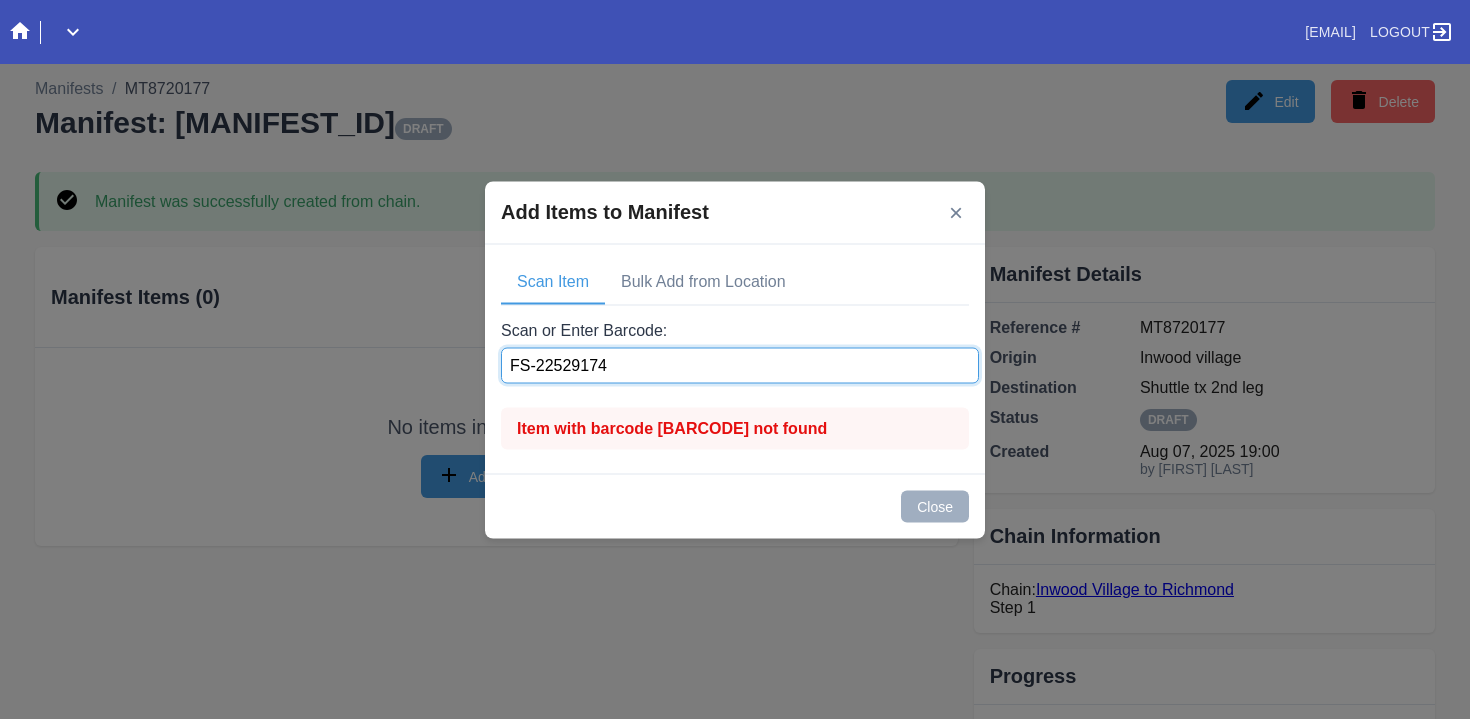 type on "FS-225291748" 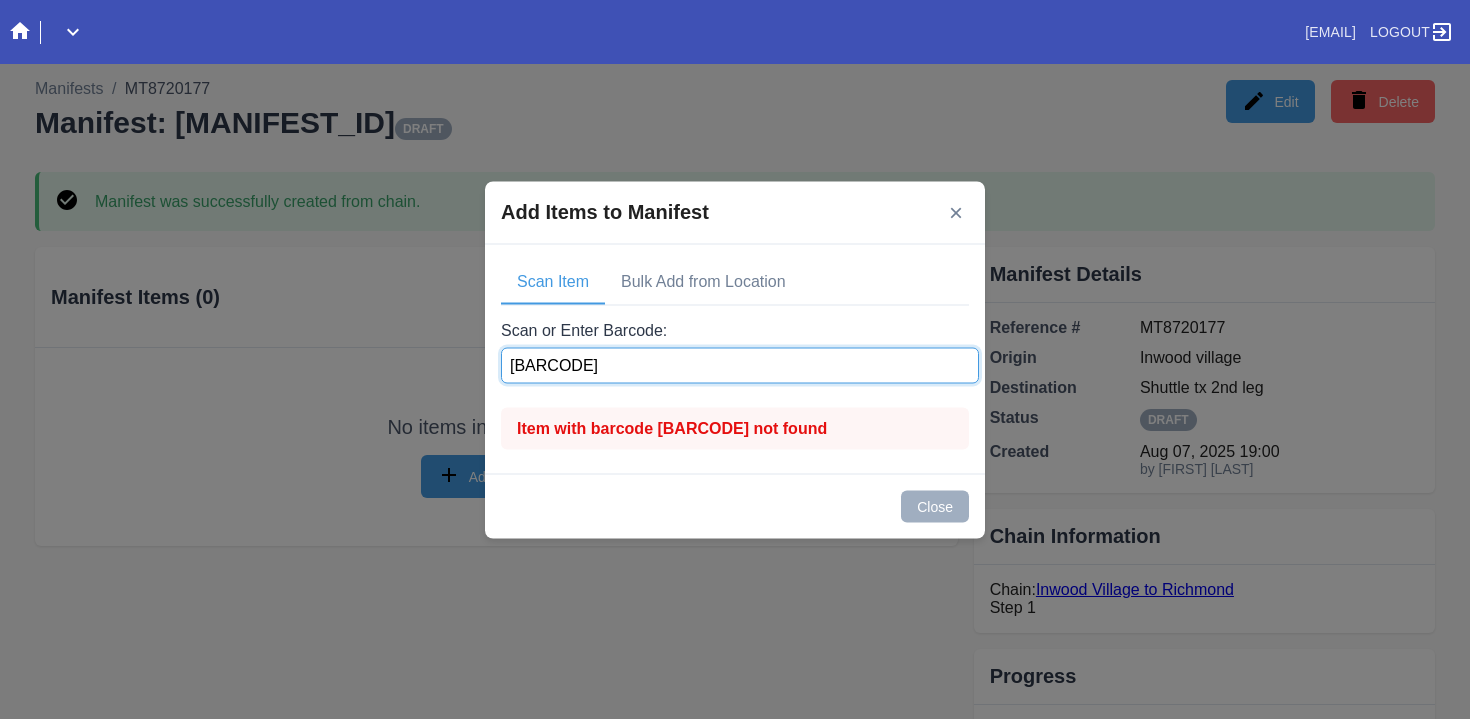 type on "FS-778857032" 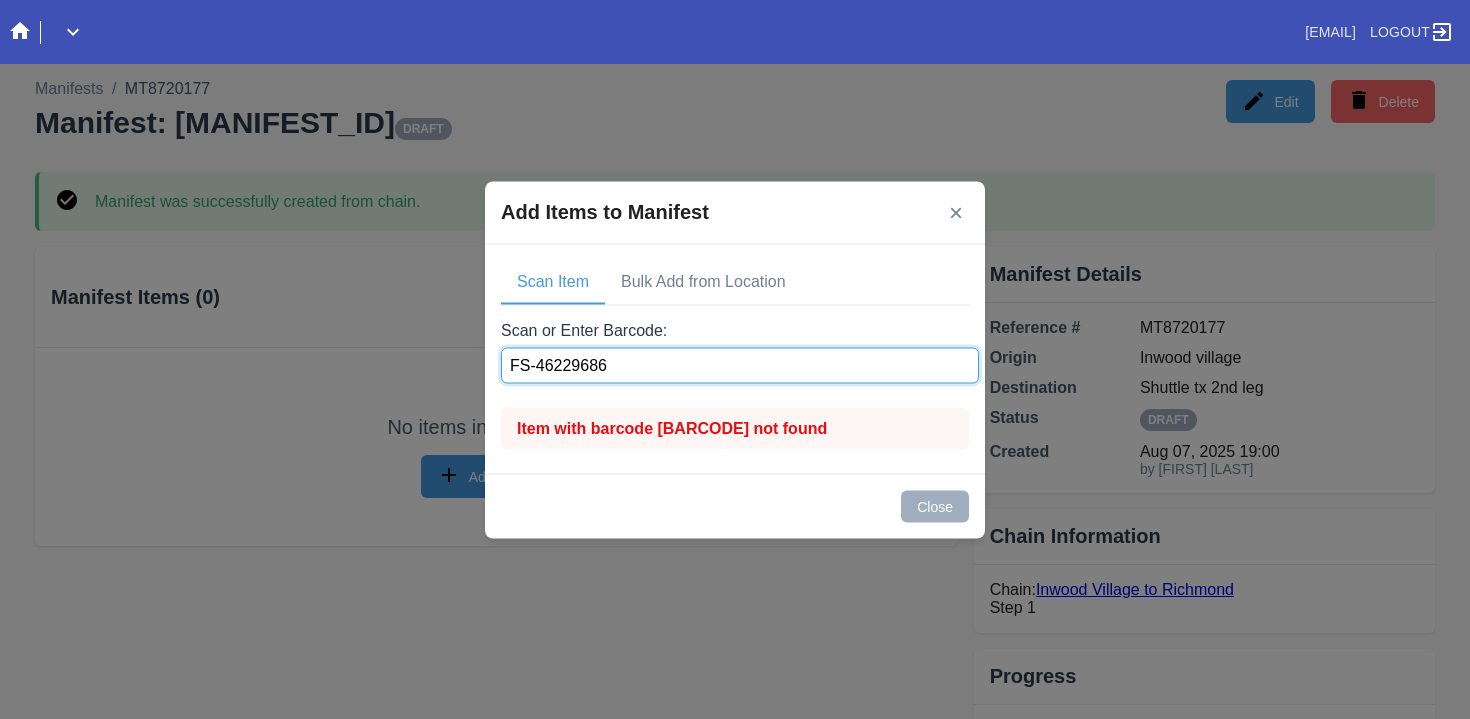 type on "FS-462296862" 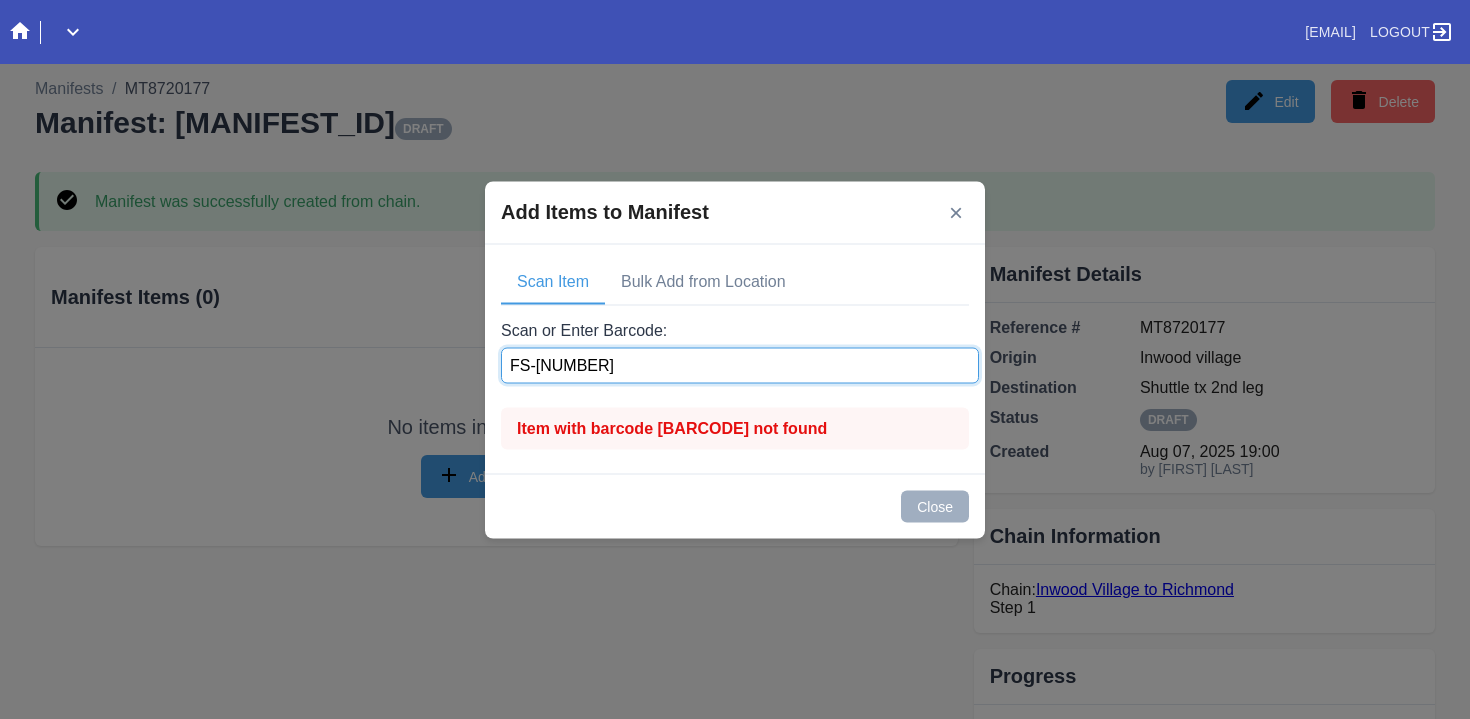 type on "FS-586313475" 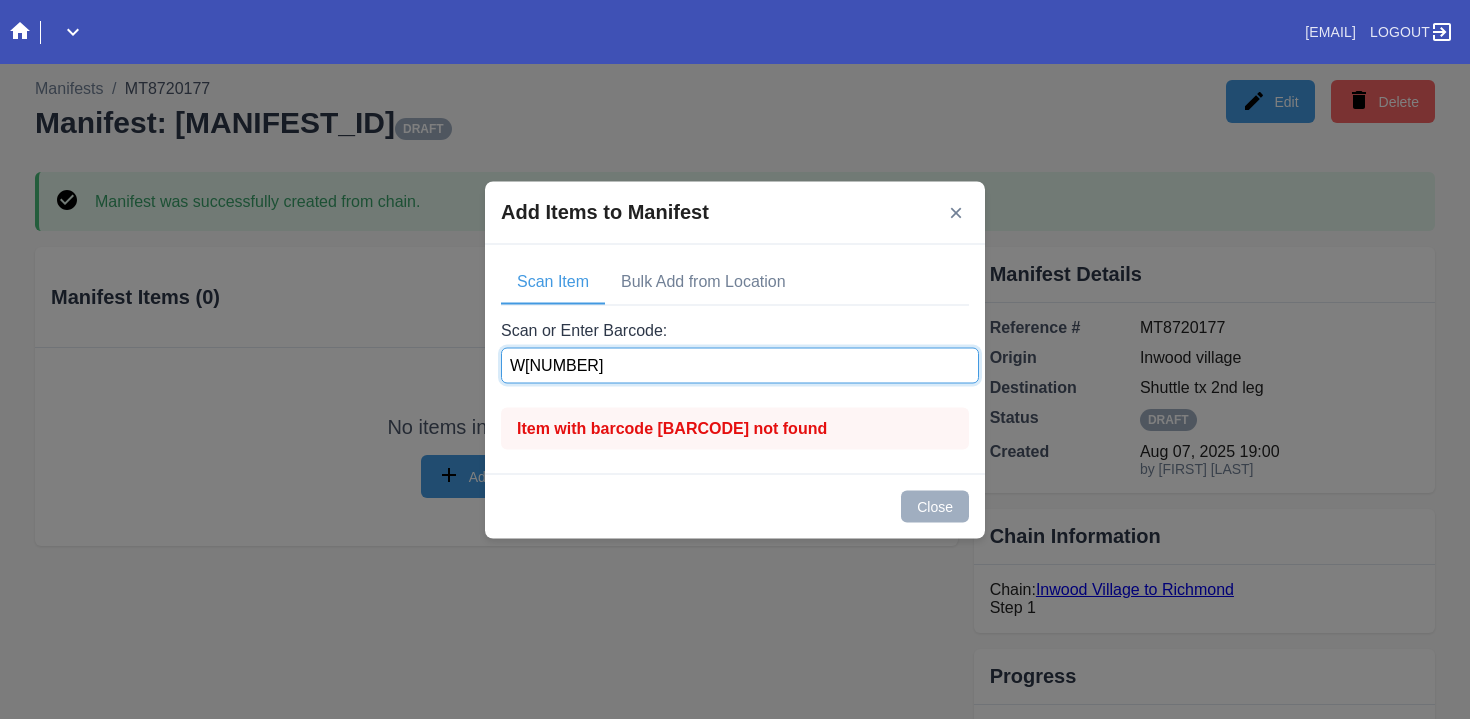 type on "W408724302340247" 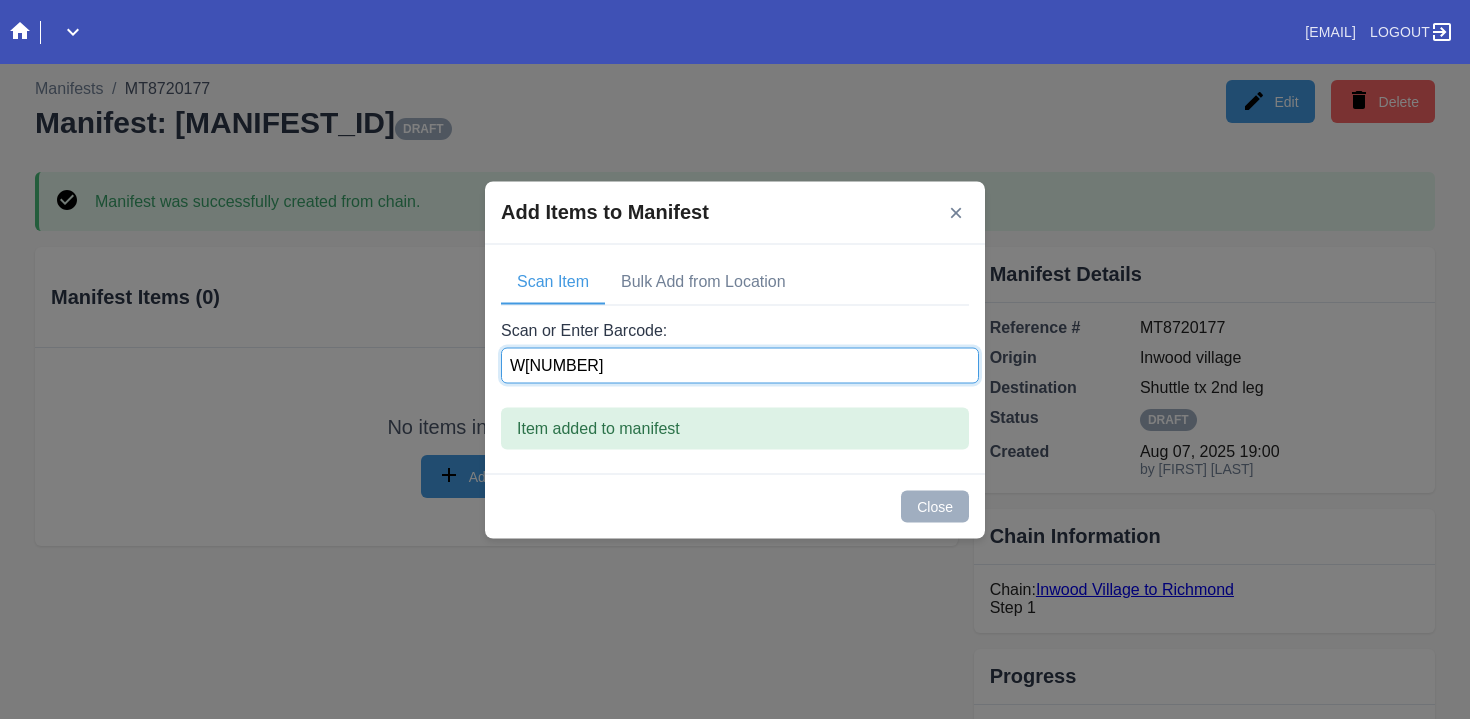 type on "W180787826038932" 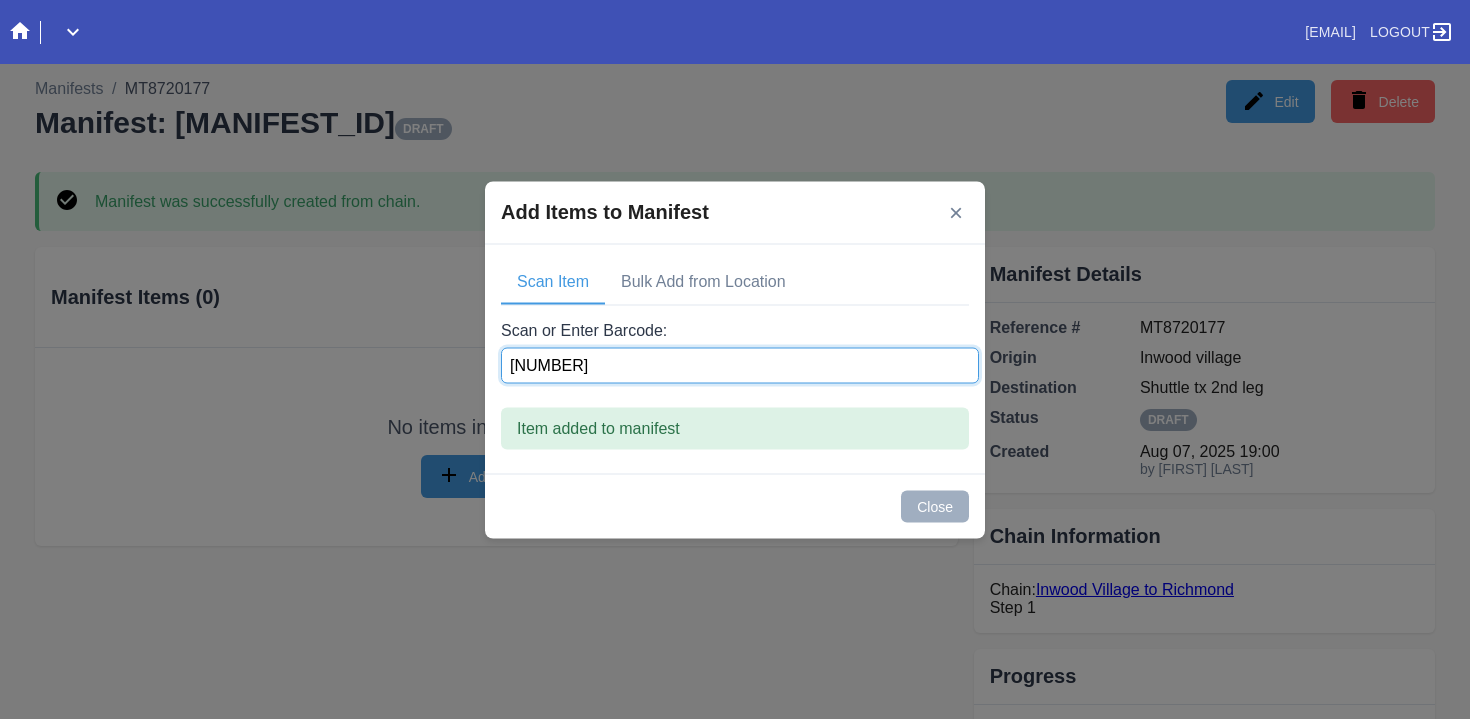 type on "W553251803492098" 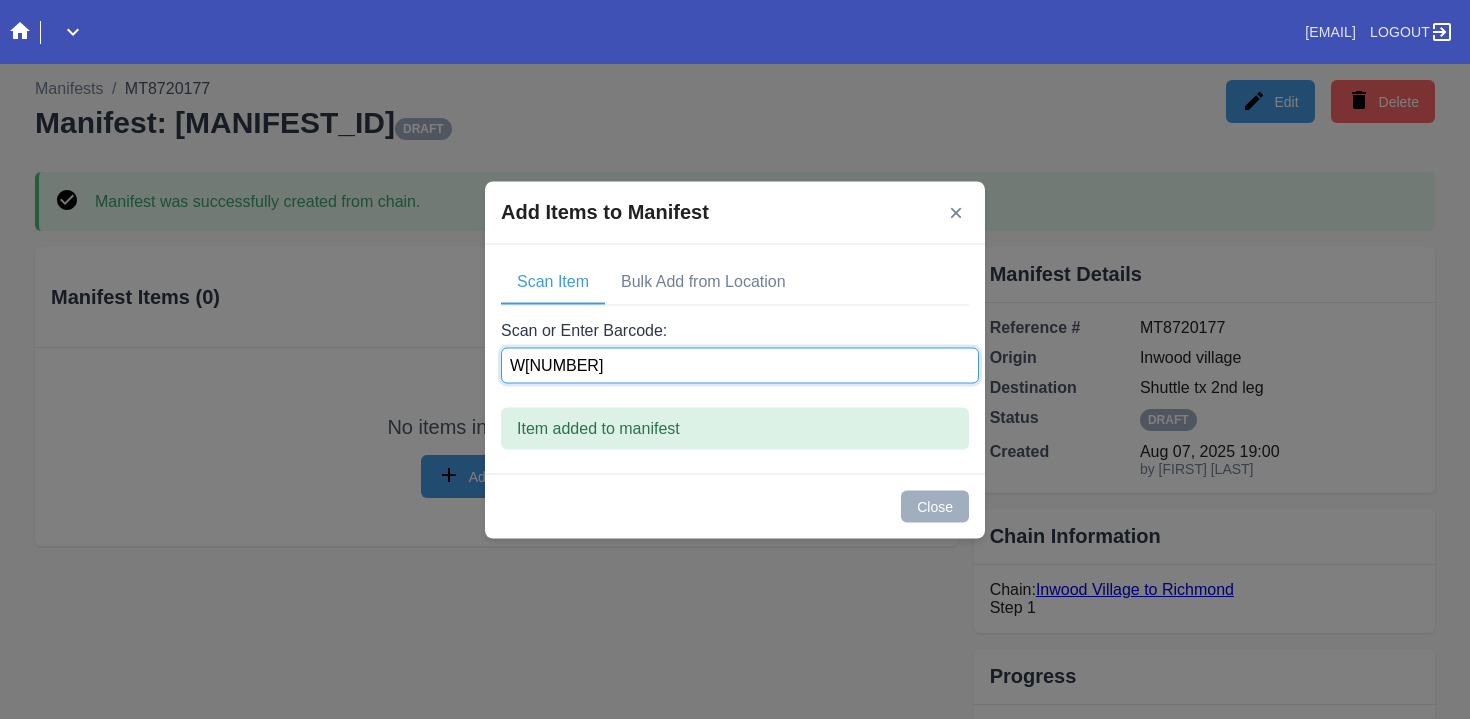 type on "W876633174007051" 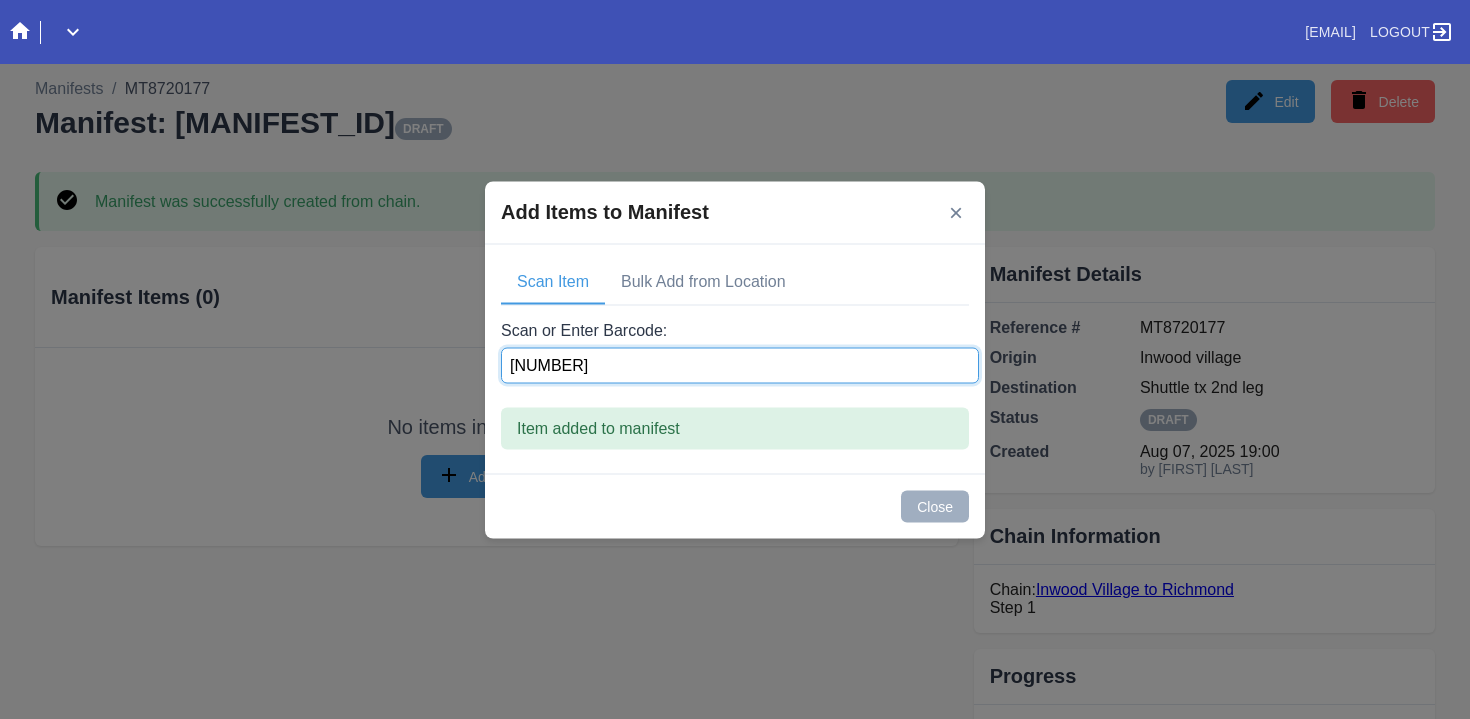 type on "W279152339071637" 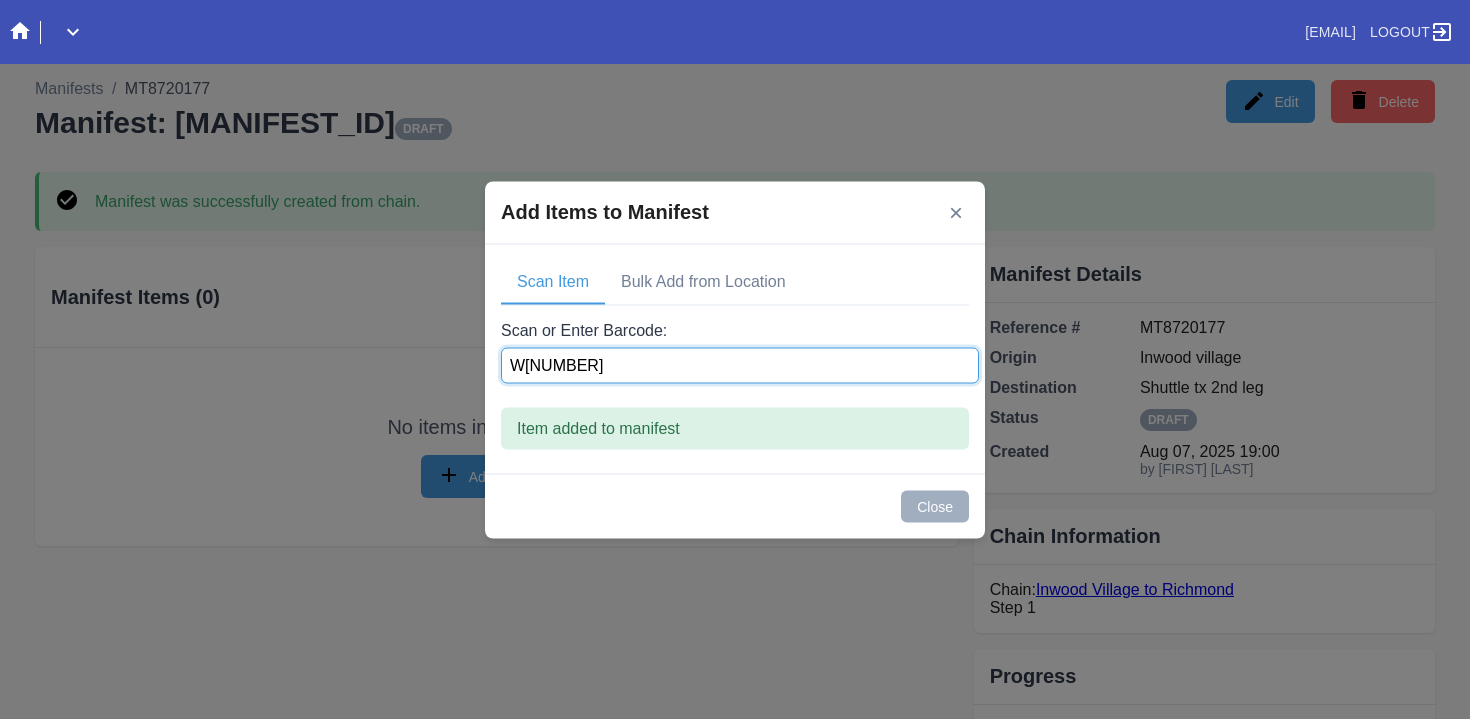 type on "W912444817703859" 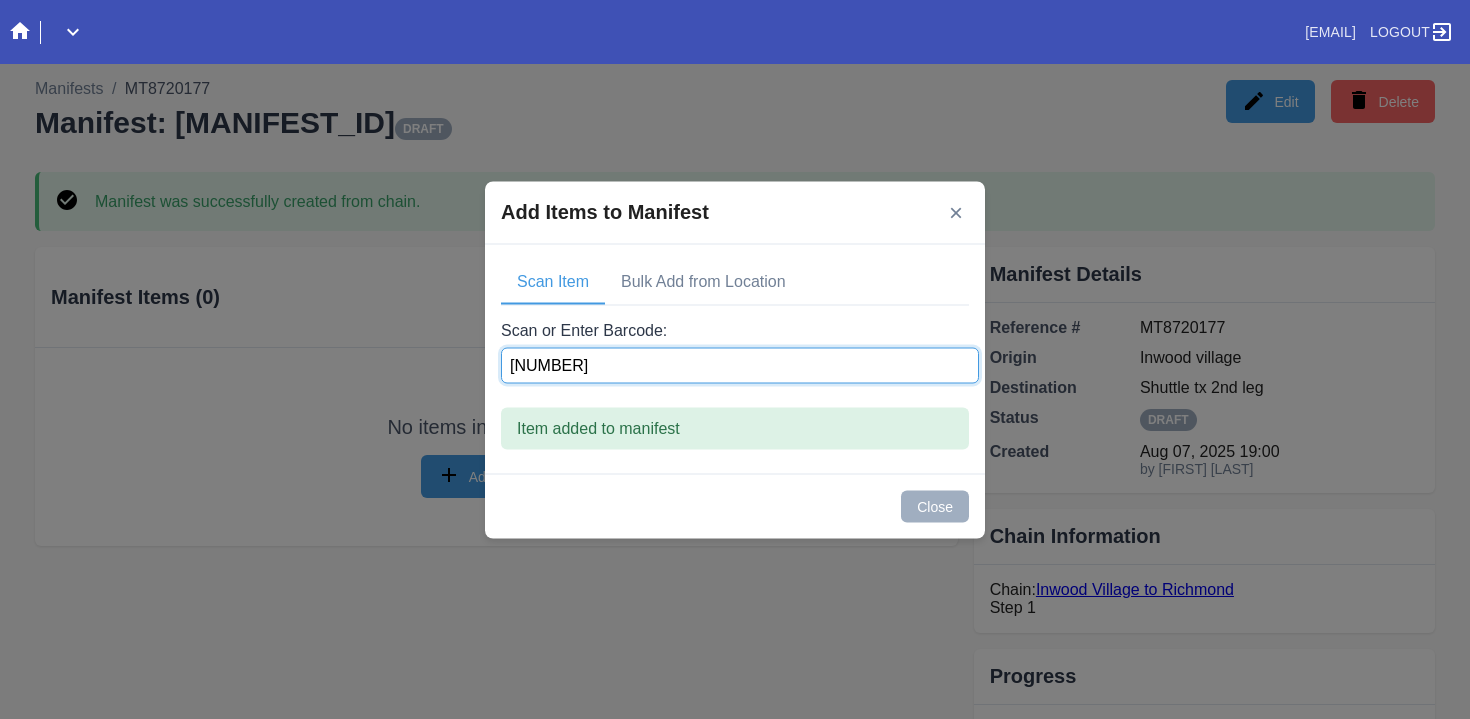 type on "W628352883392455" 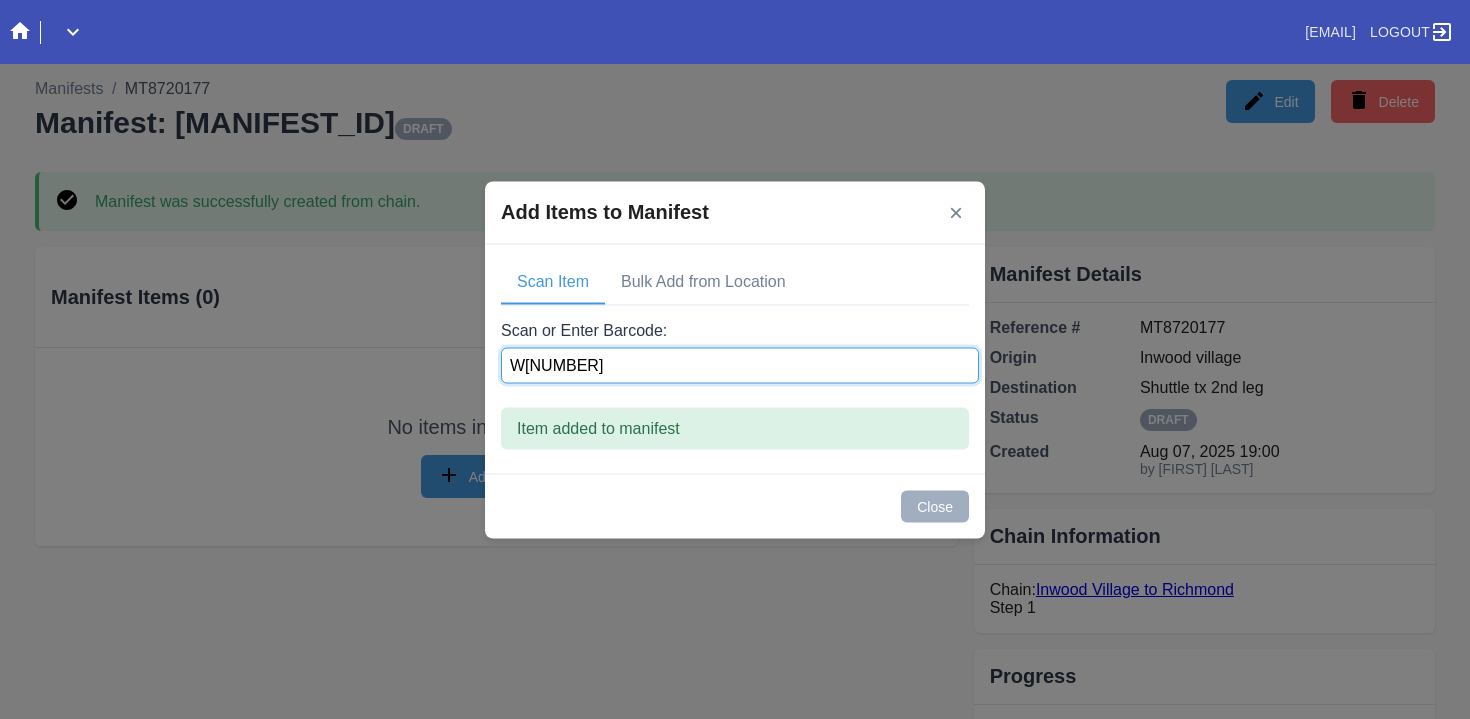type on "W451272393218783" 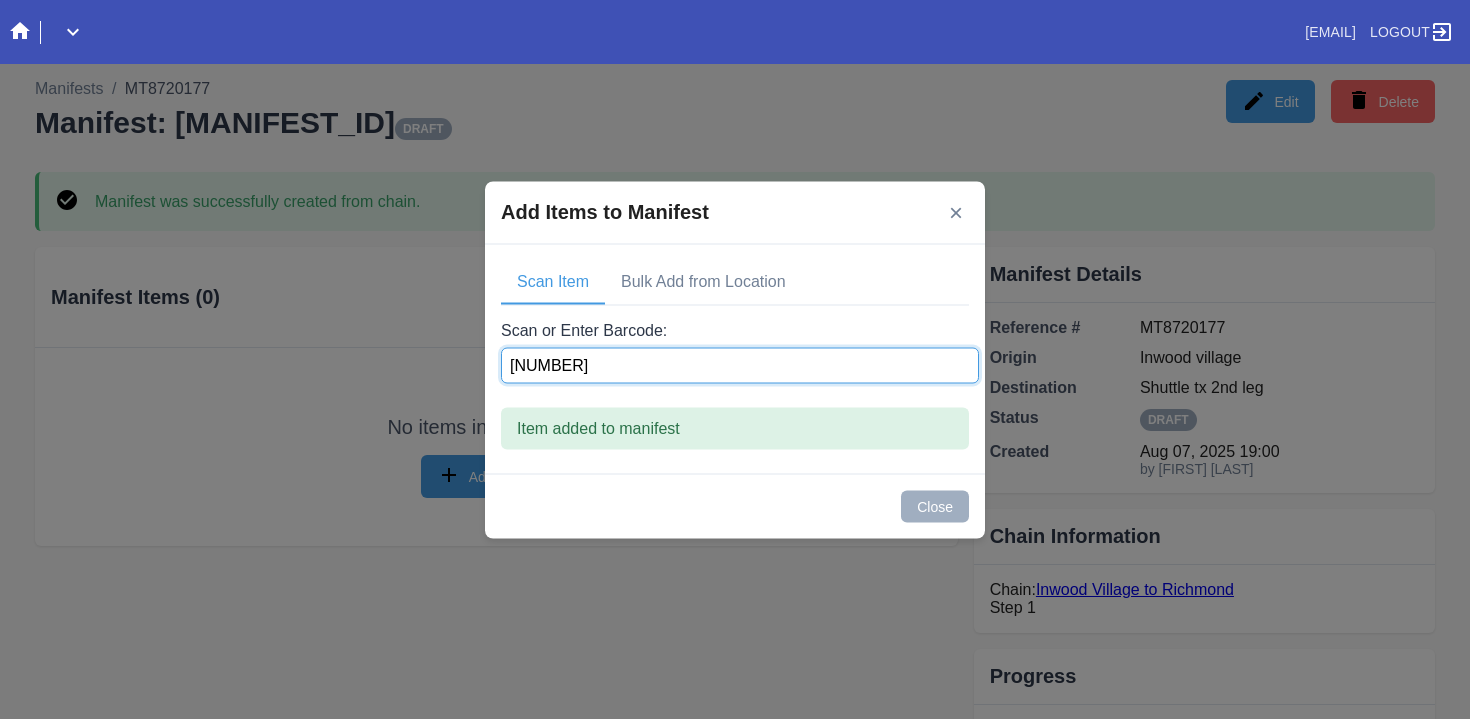 type on "W162877272730906" 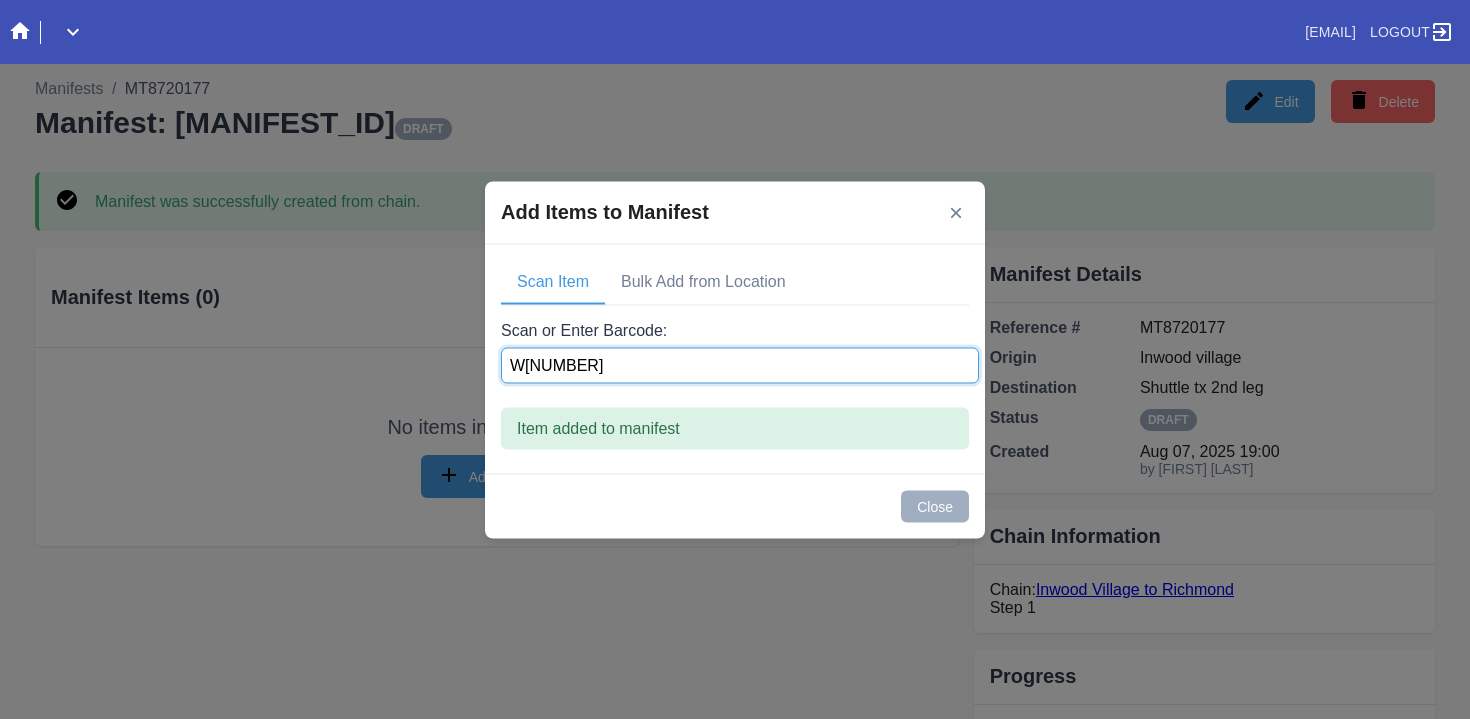type on "W543217094639758" 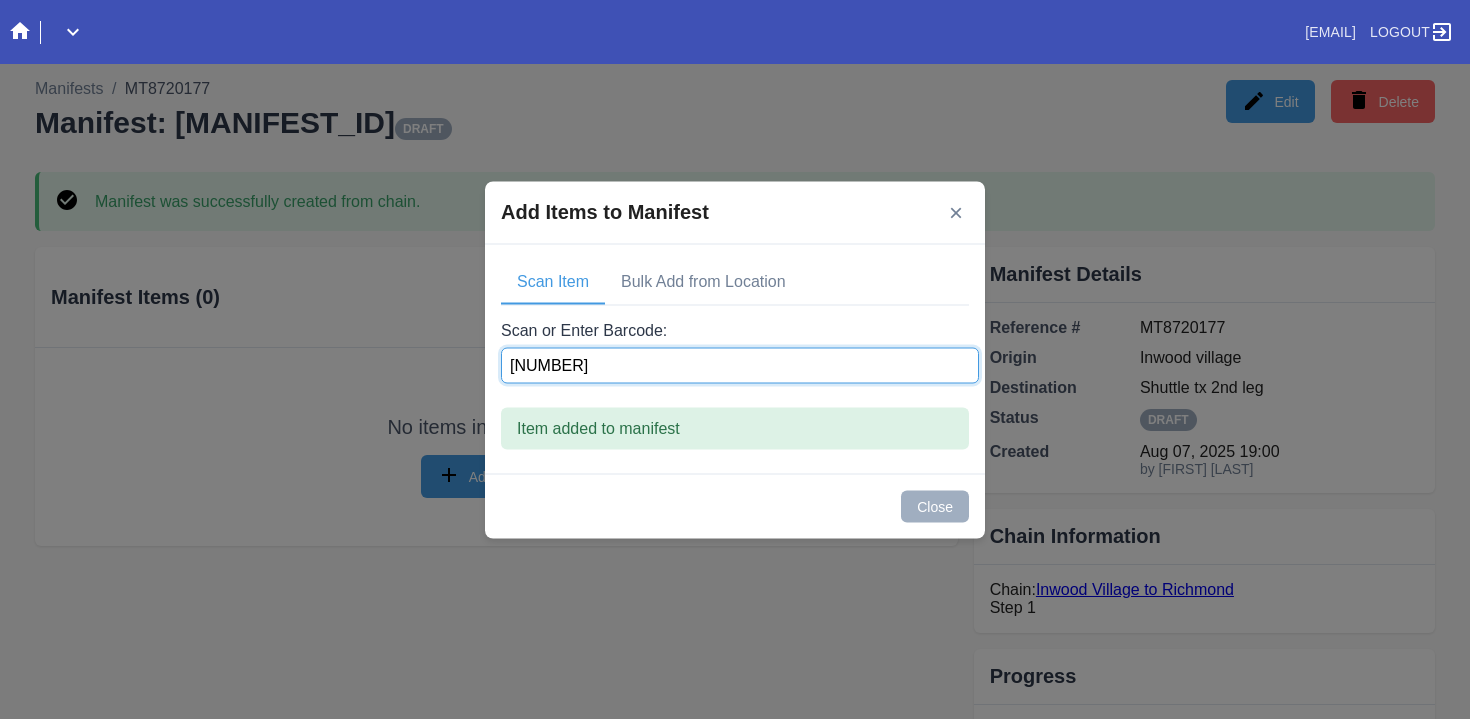 type 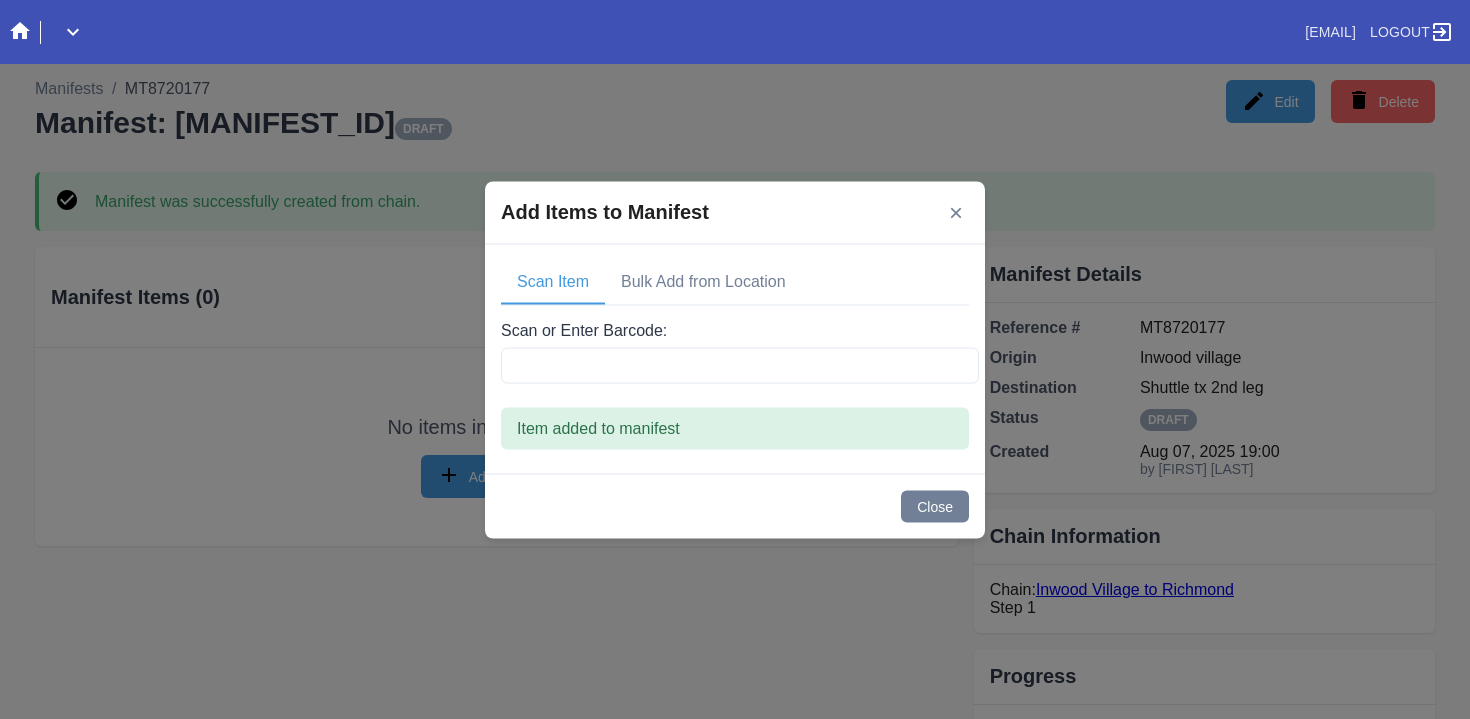 click on "Close" at bounding box center (935, 506) 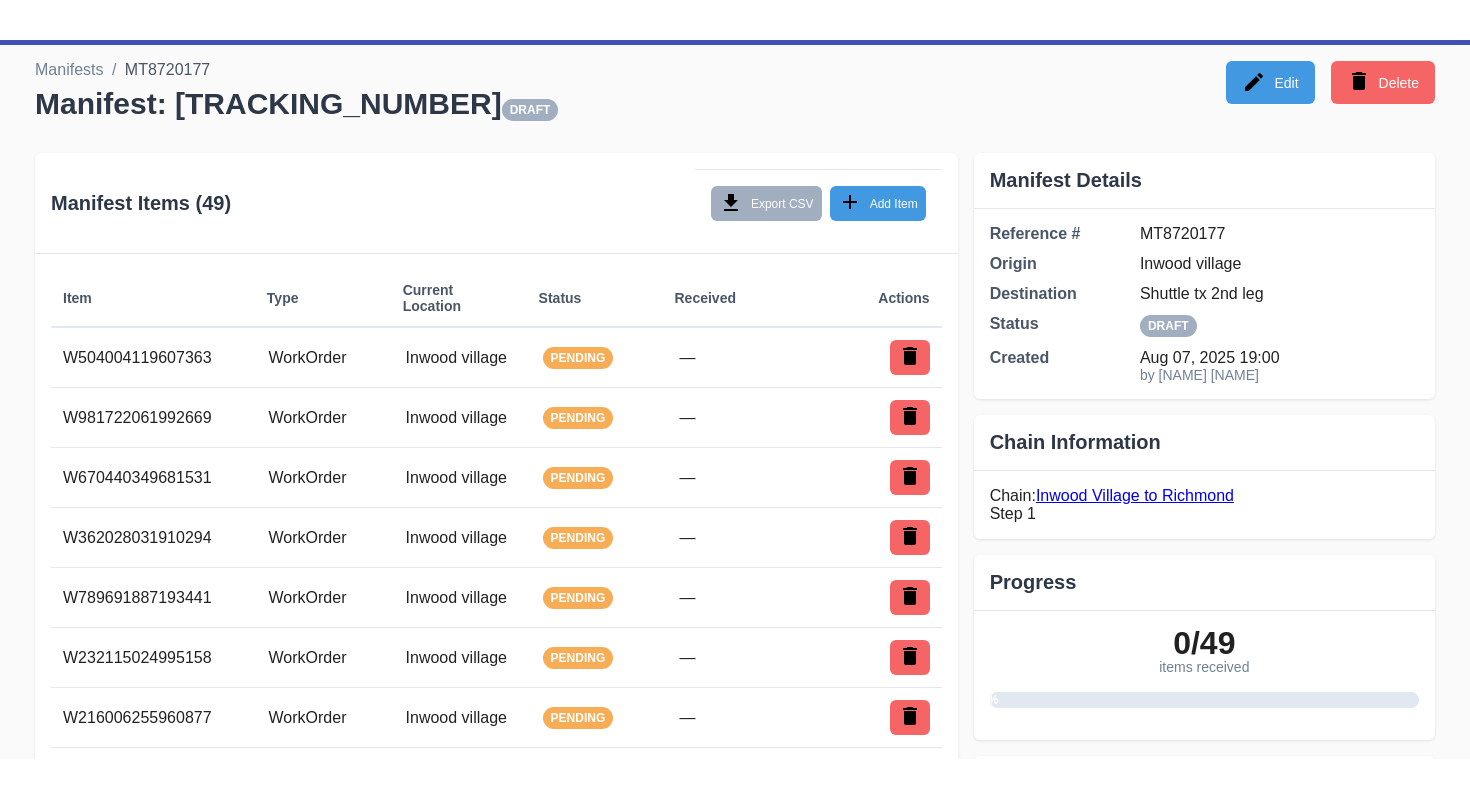 scroll, scrollTop: 0, scrollLeft: 0, axis: both 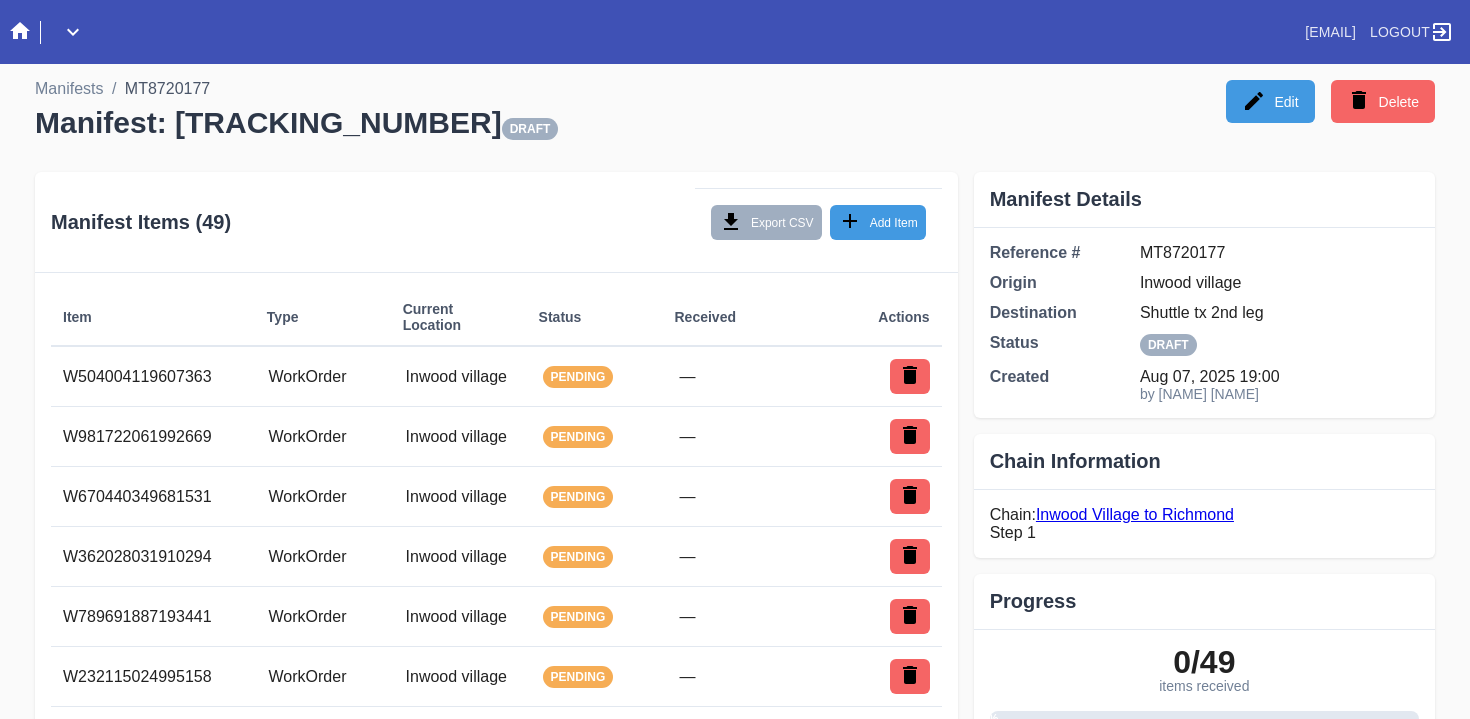 click on "Export CSV
Add Item" at bounding box center (818, 222) 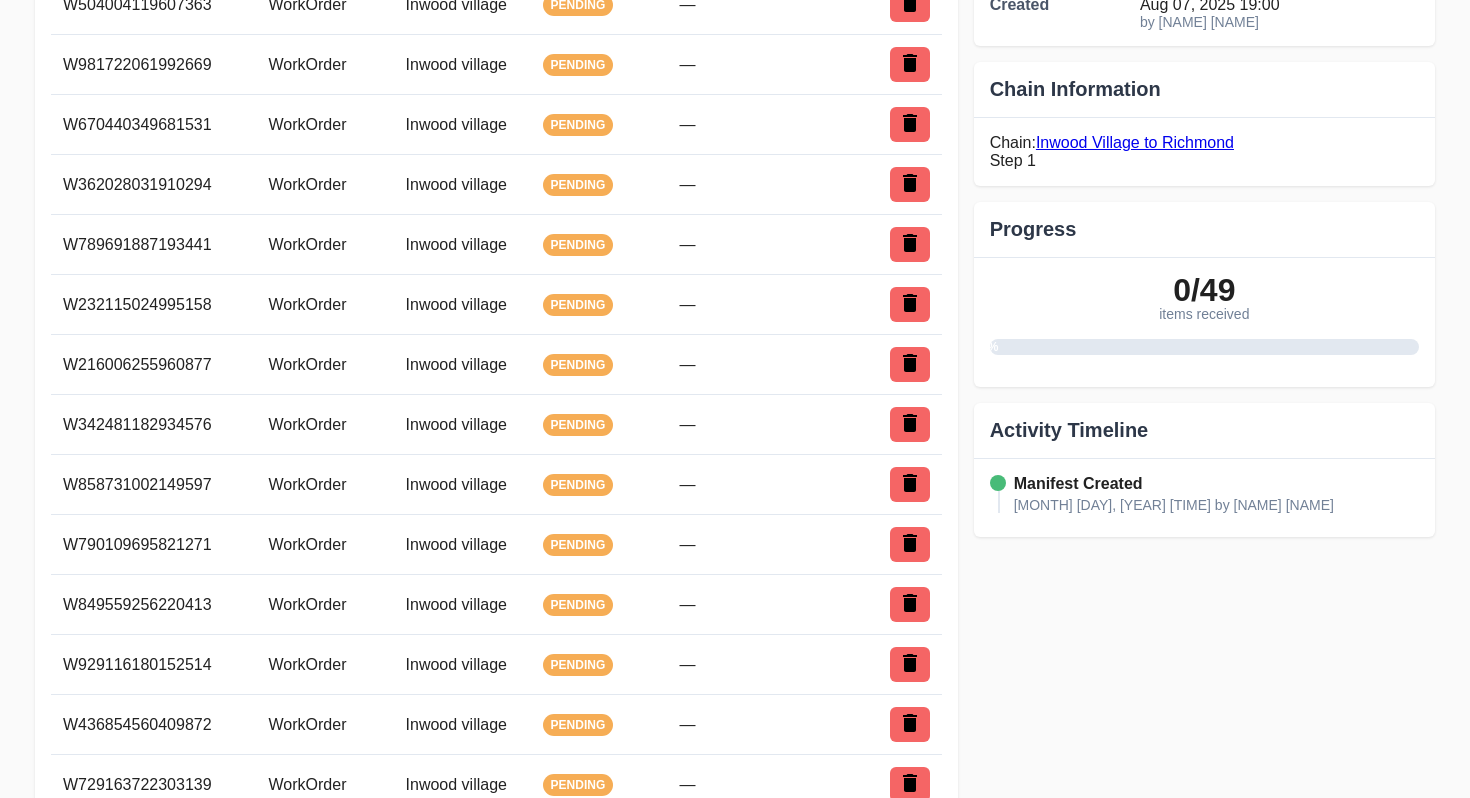 scroll, scrollTop: 0, scrollLeft: 0, axis: both 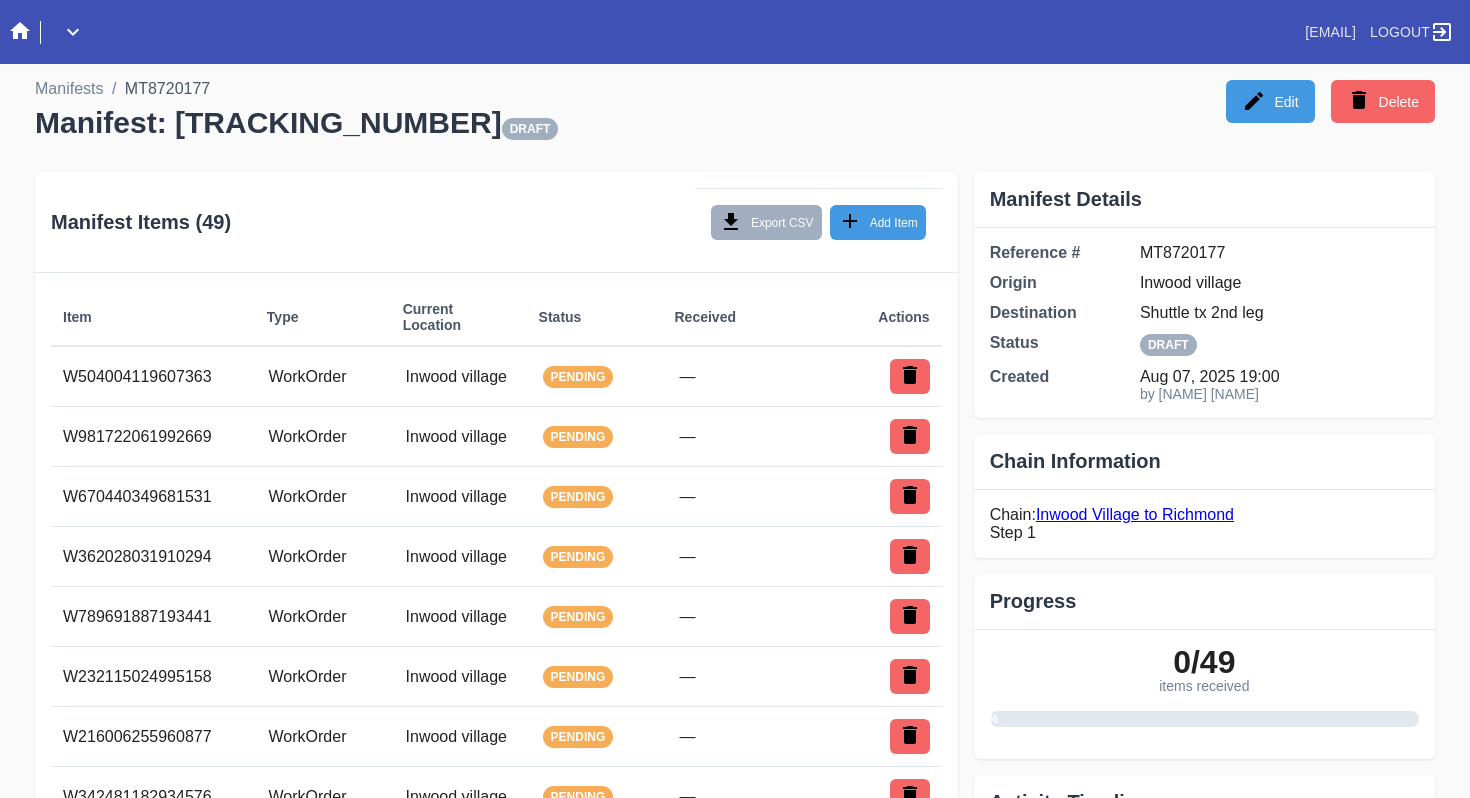 click on "Inwood Village to Richmond" at bounding box center (1135, 514) 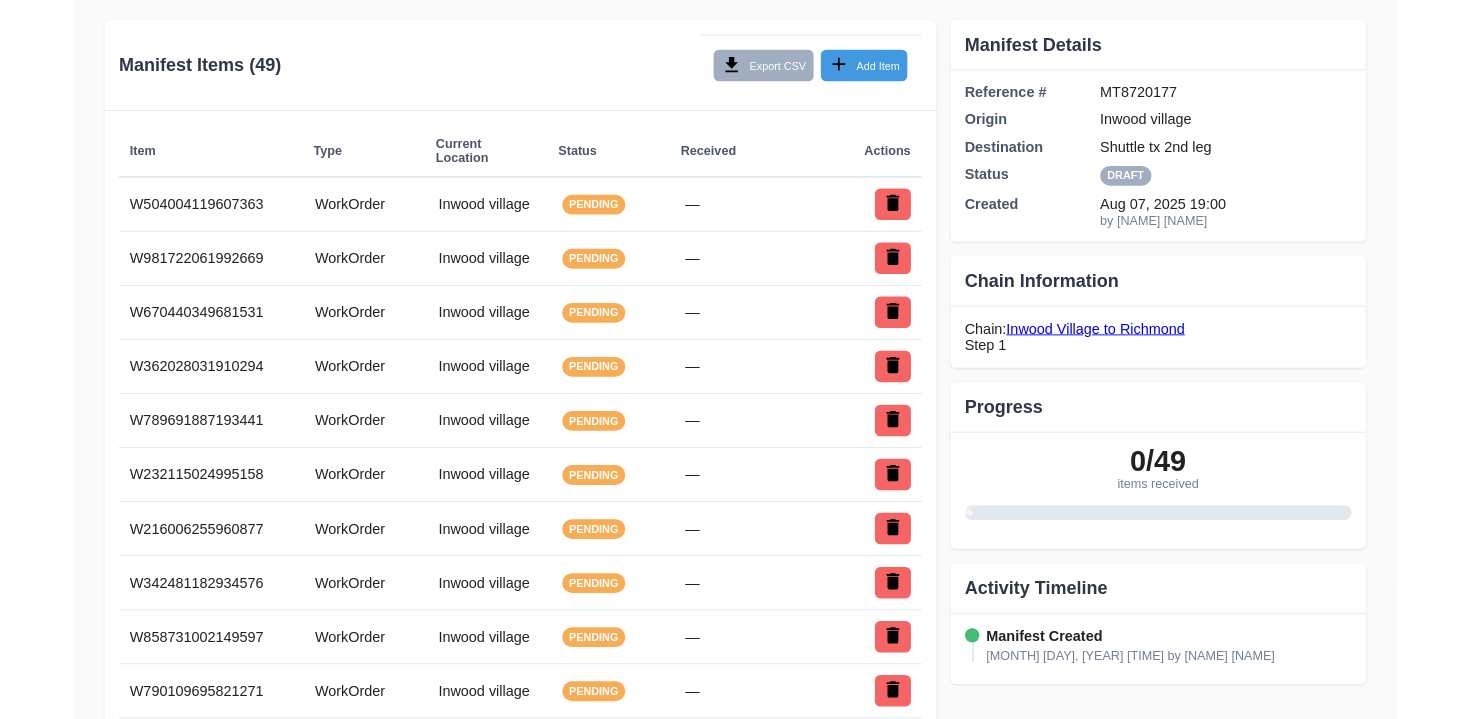 scroll, scrollTop: 0, scrollLeft: 0, axis: both 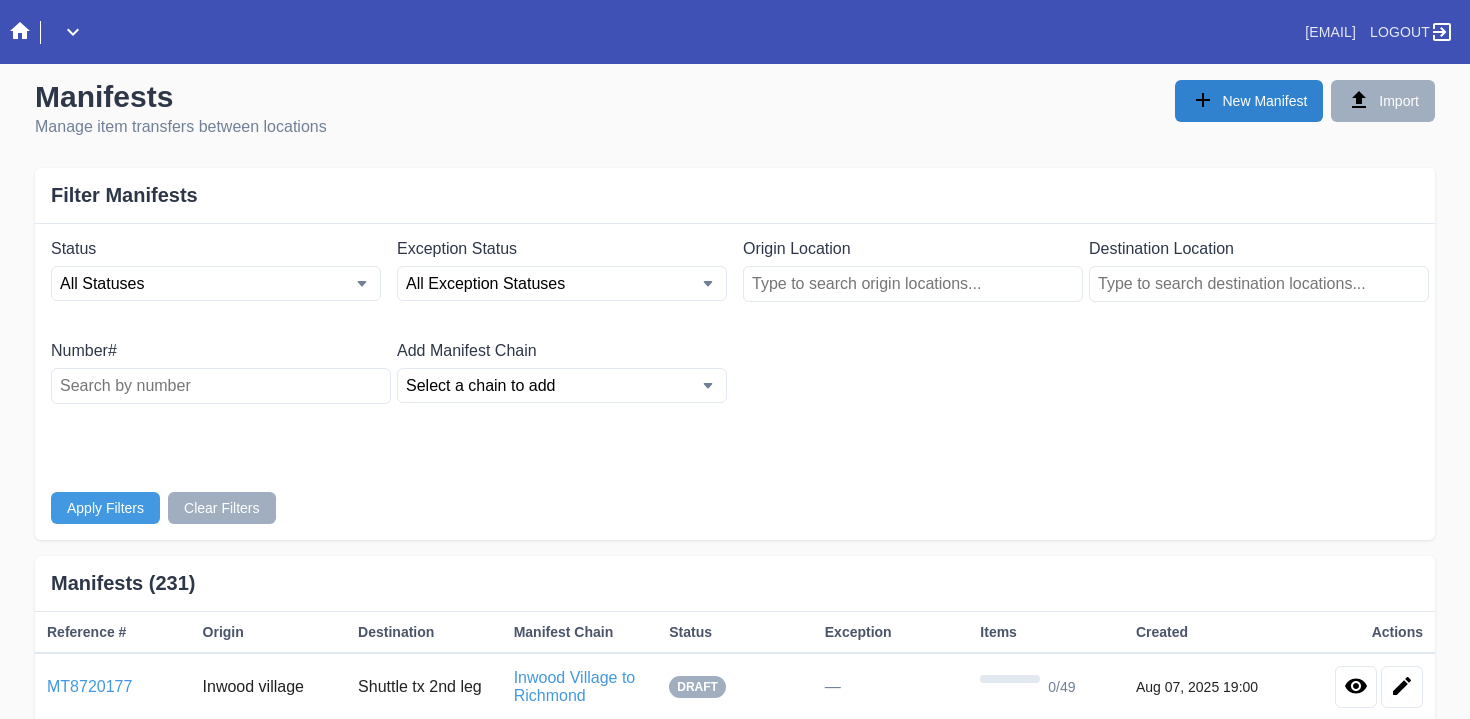 click on "New Manifest" at bounding box center (1249, 101) 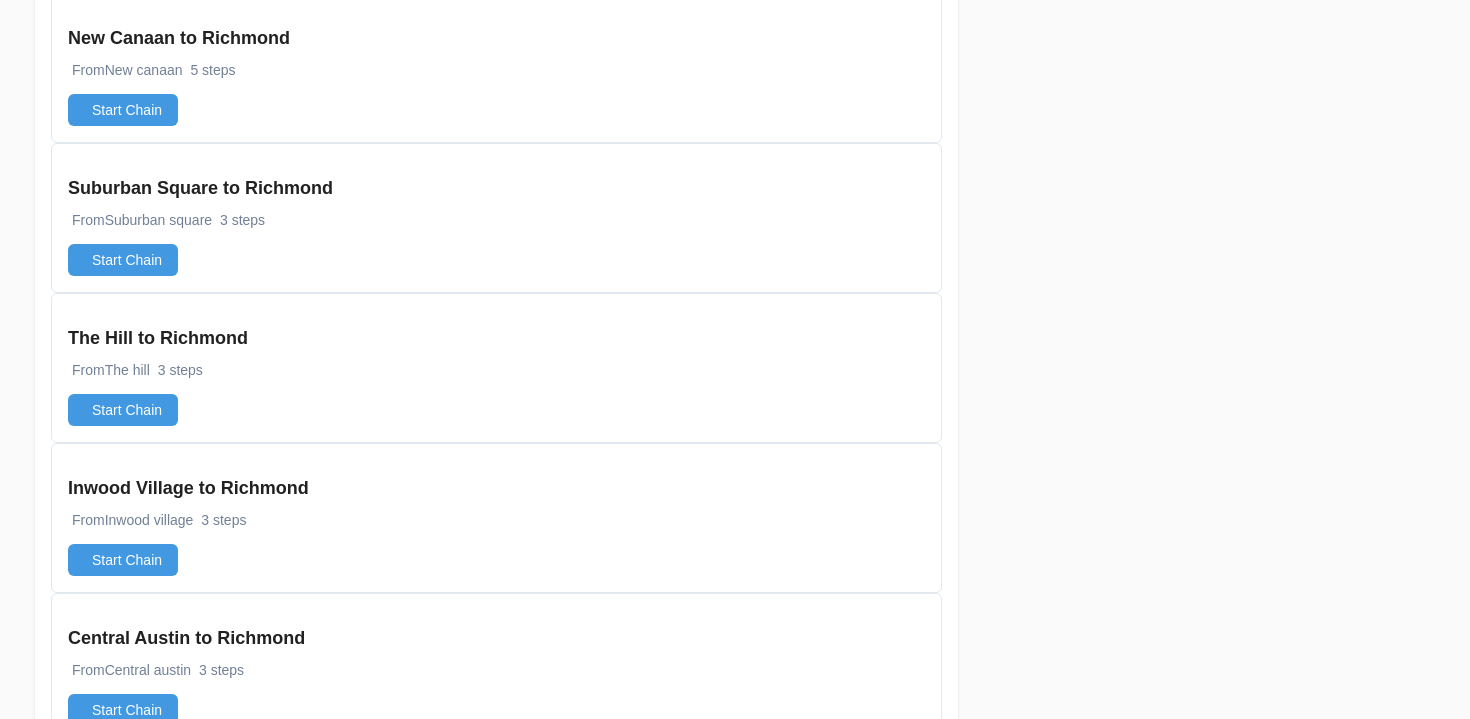 scroll, scrollTop: 1679, scrollLeft: 0, axis: vertical 